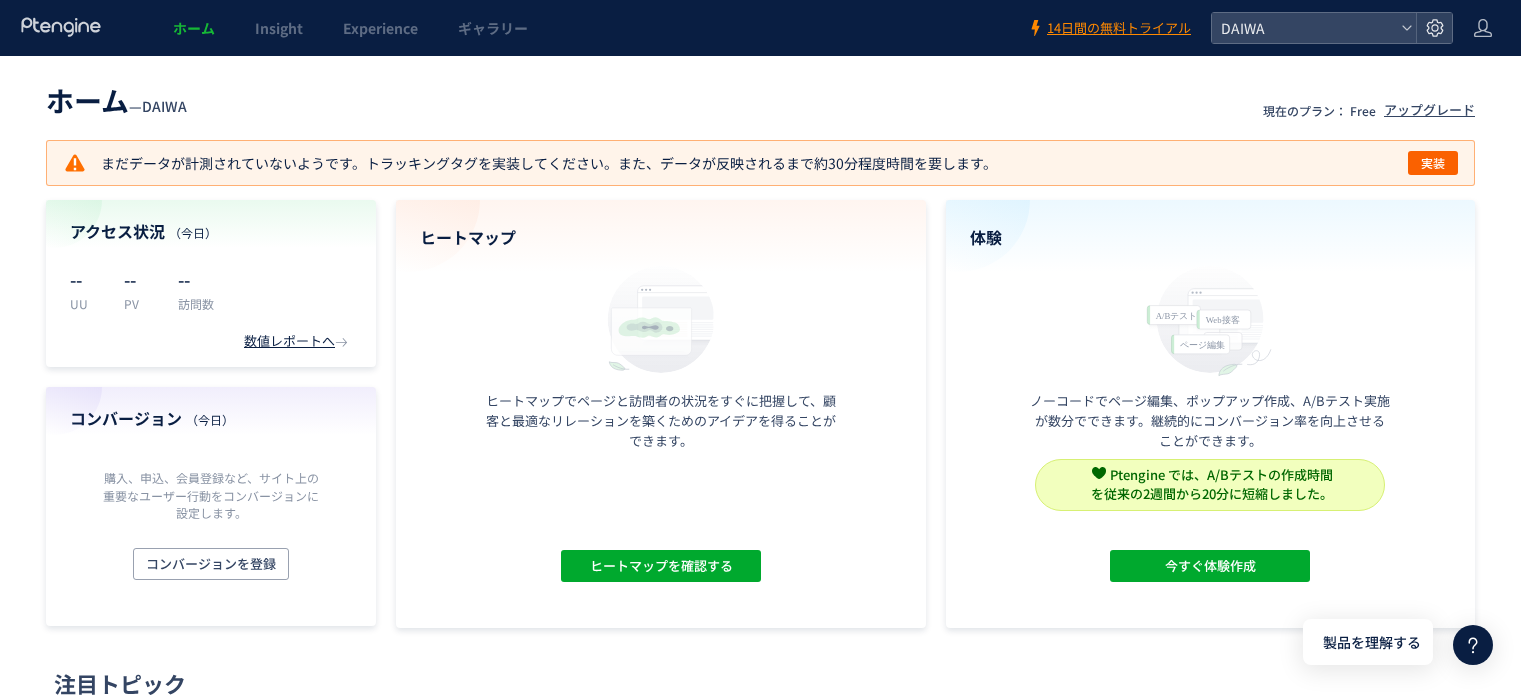 scroll, scrollTop: 0, scrollLeft: 0, axis: both 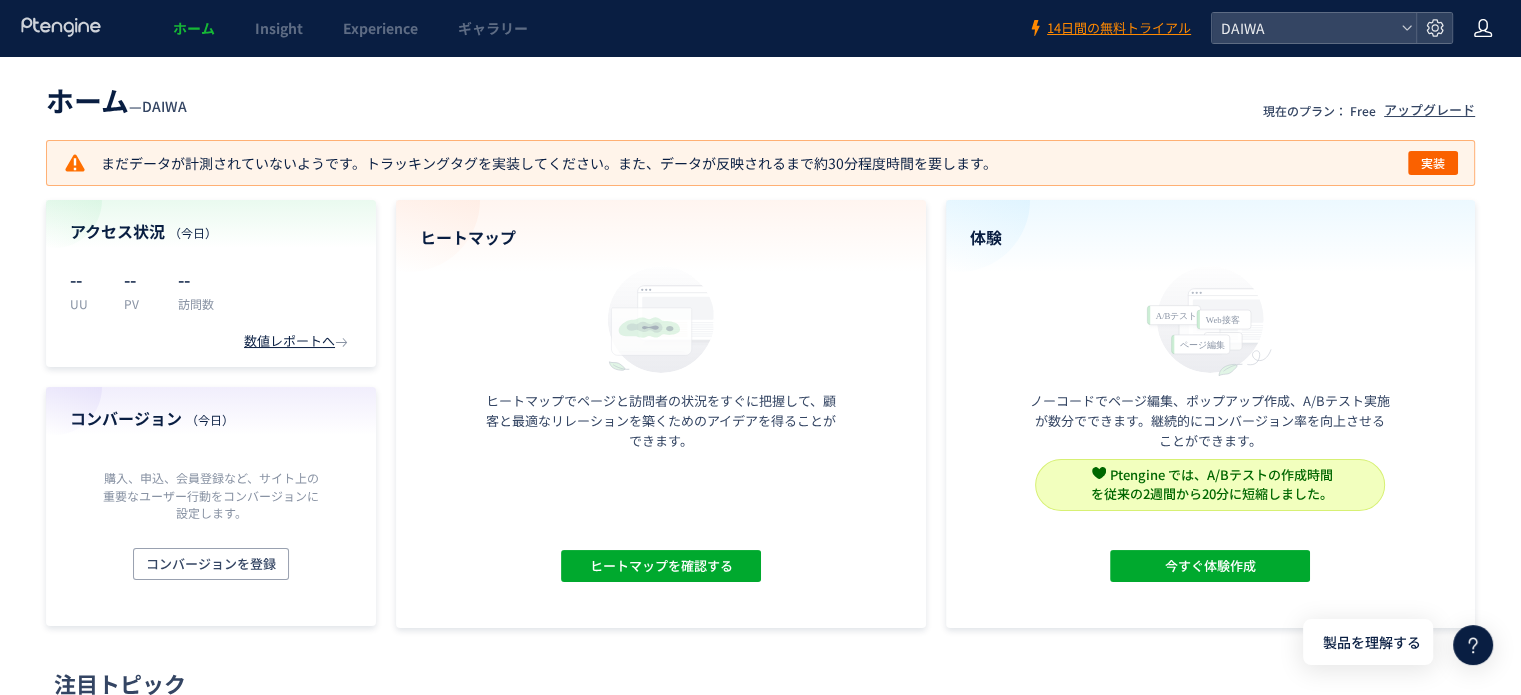click 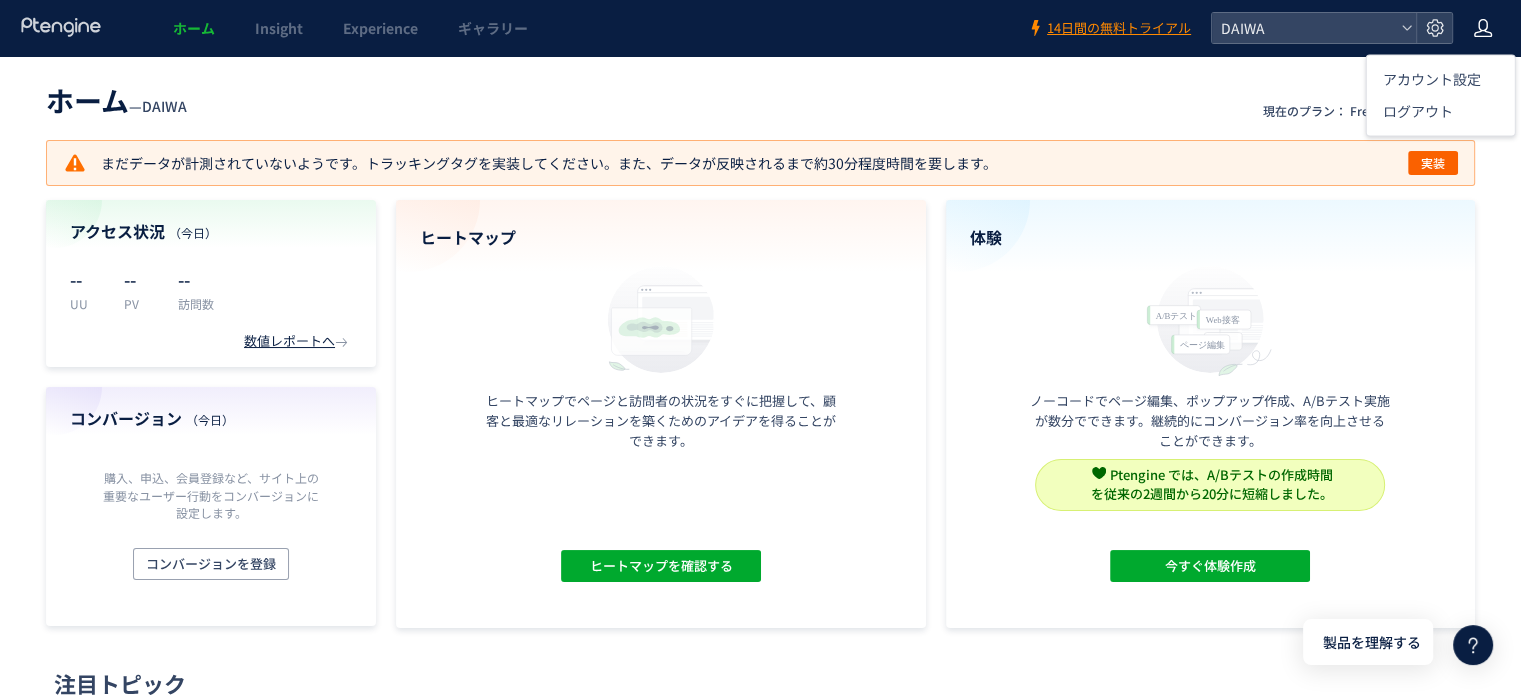 click on "ホーム  —  DAIWA 現在のプラン： Free アップグレード" at bounding box center (760, 98) 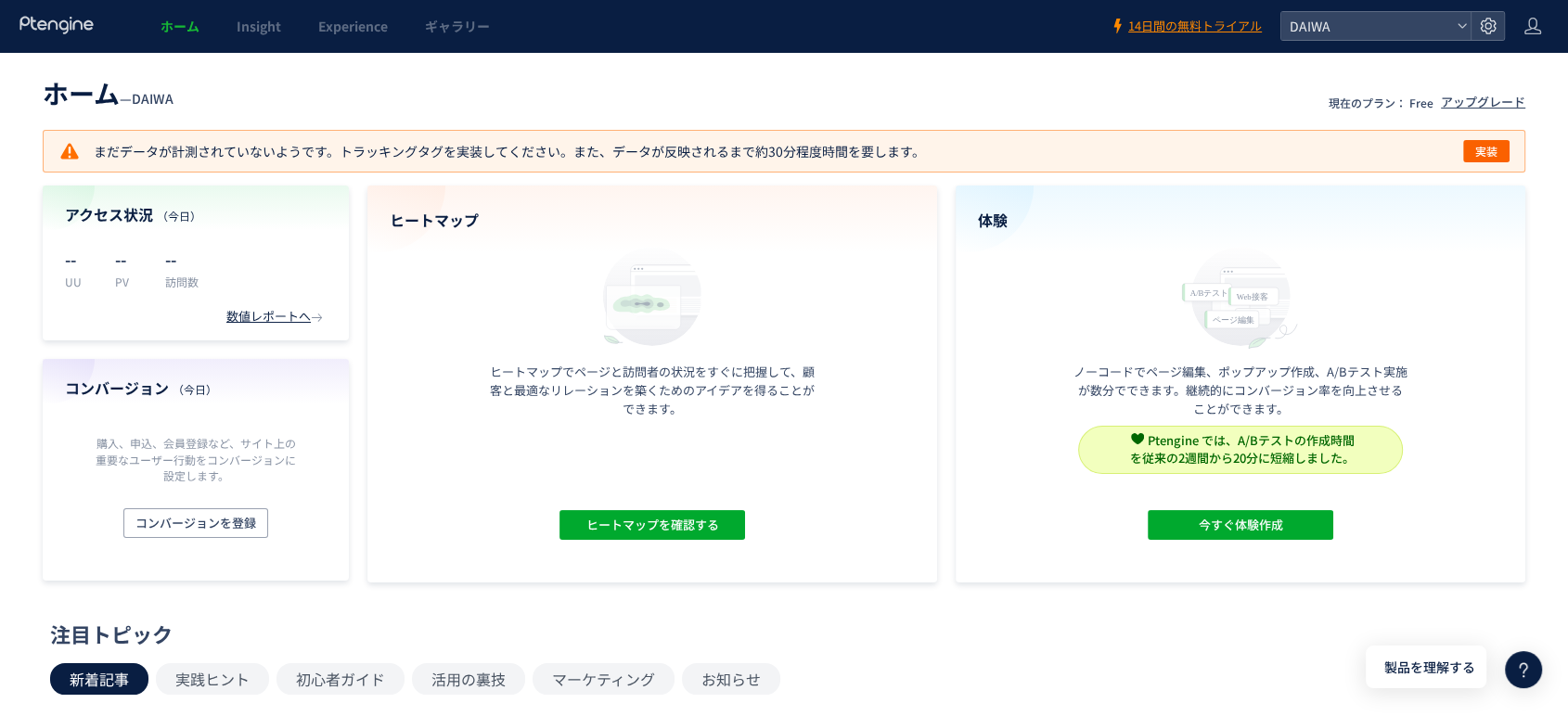 drag, startPoint x: 1266, startPoint y: 0, endPoint x: 689, endPoint y: 83, distance: 582.9391 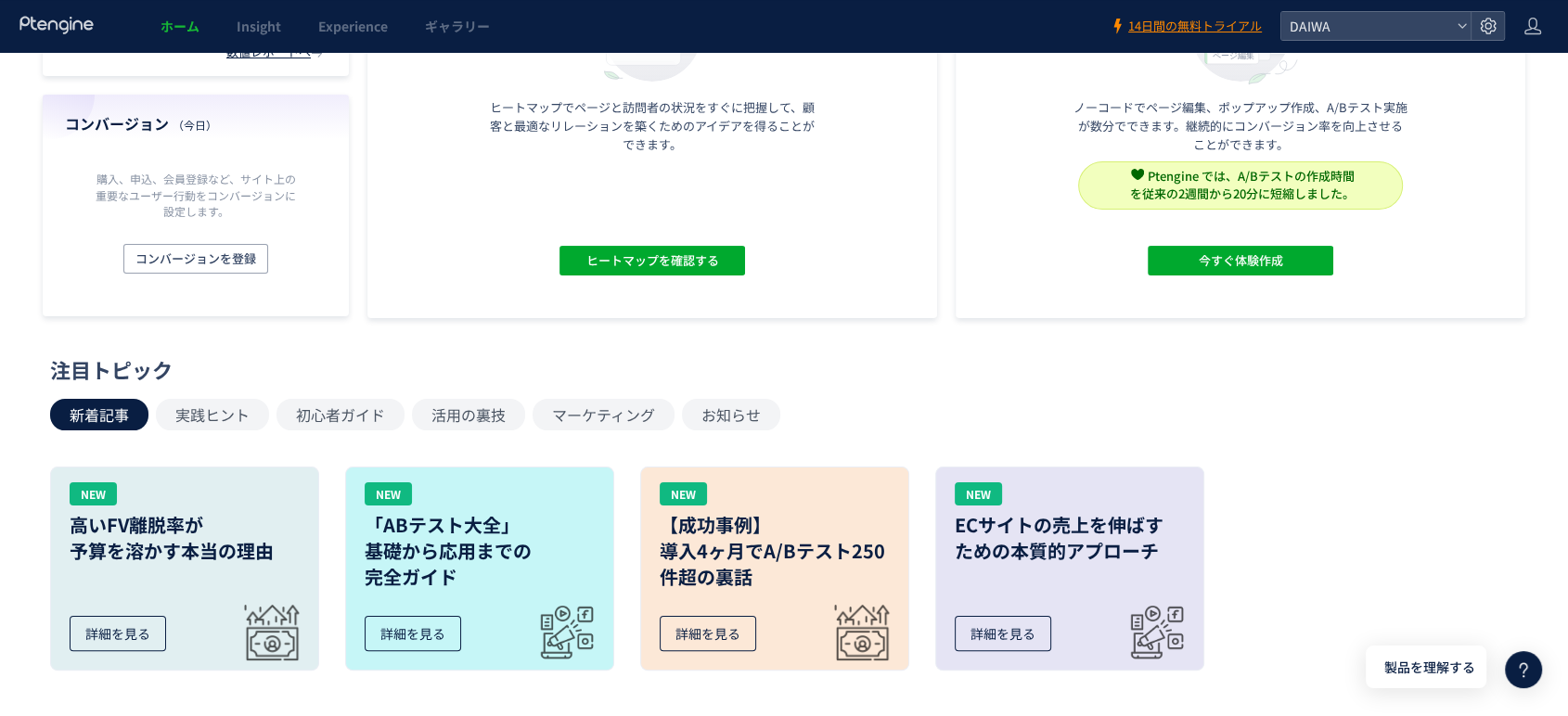 scroll, scrollTop: 0, scrollLeft: 0, axis: both 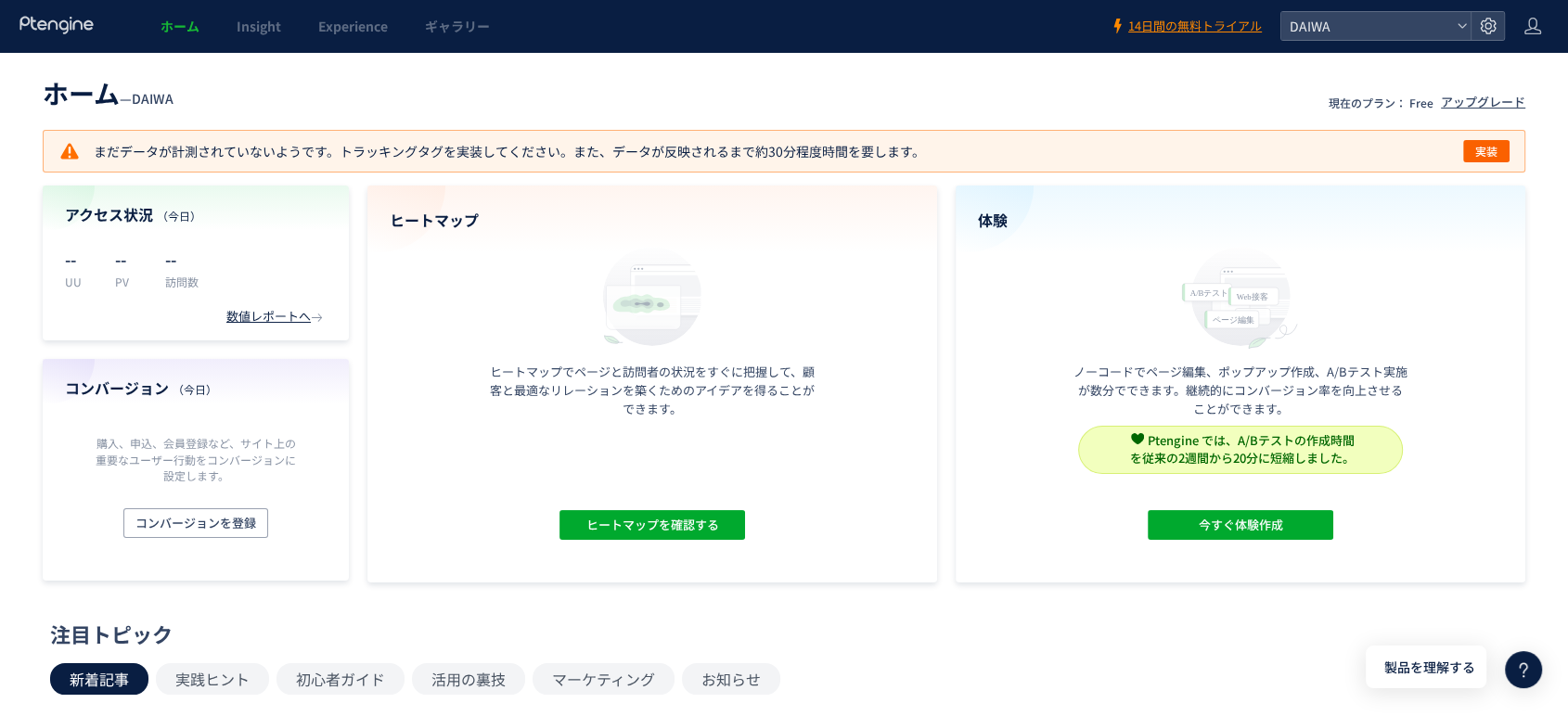 click on "ホーム" at bounding box center [180, 26] 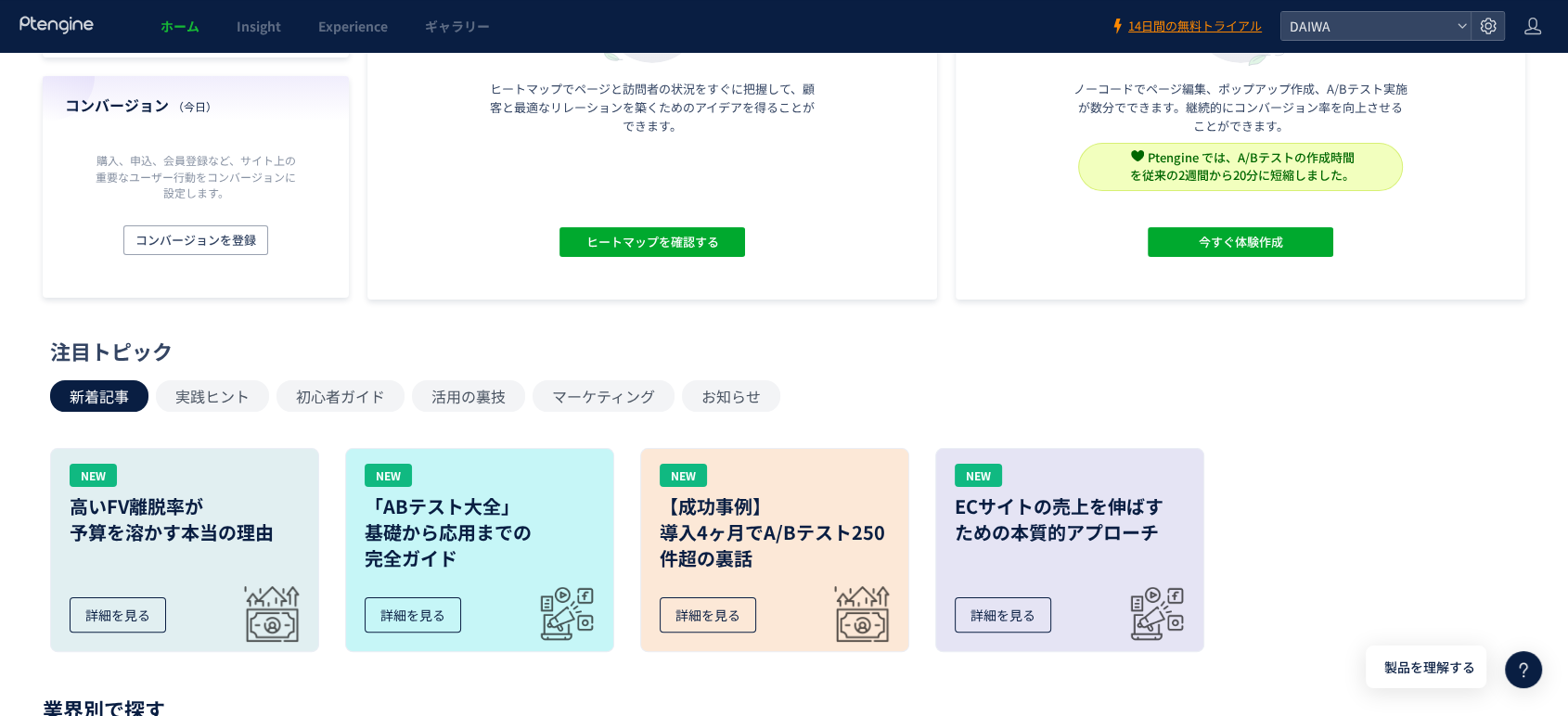 scroll, scrollTop: 284, scrollLeft: 0, axis: vertical 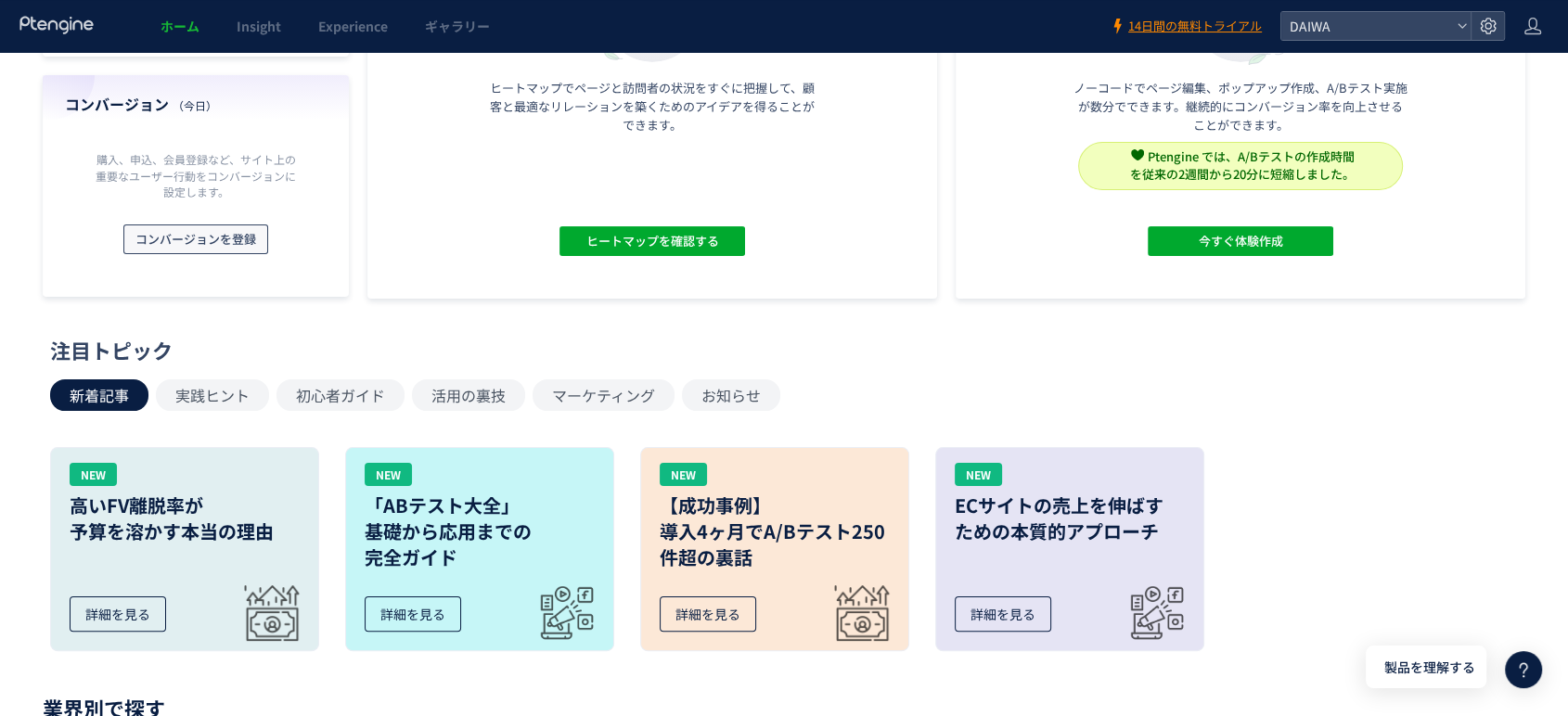 click on "コンバージョンを登録" at bounding box center [196, 239] 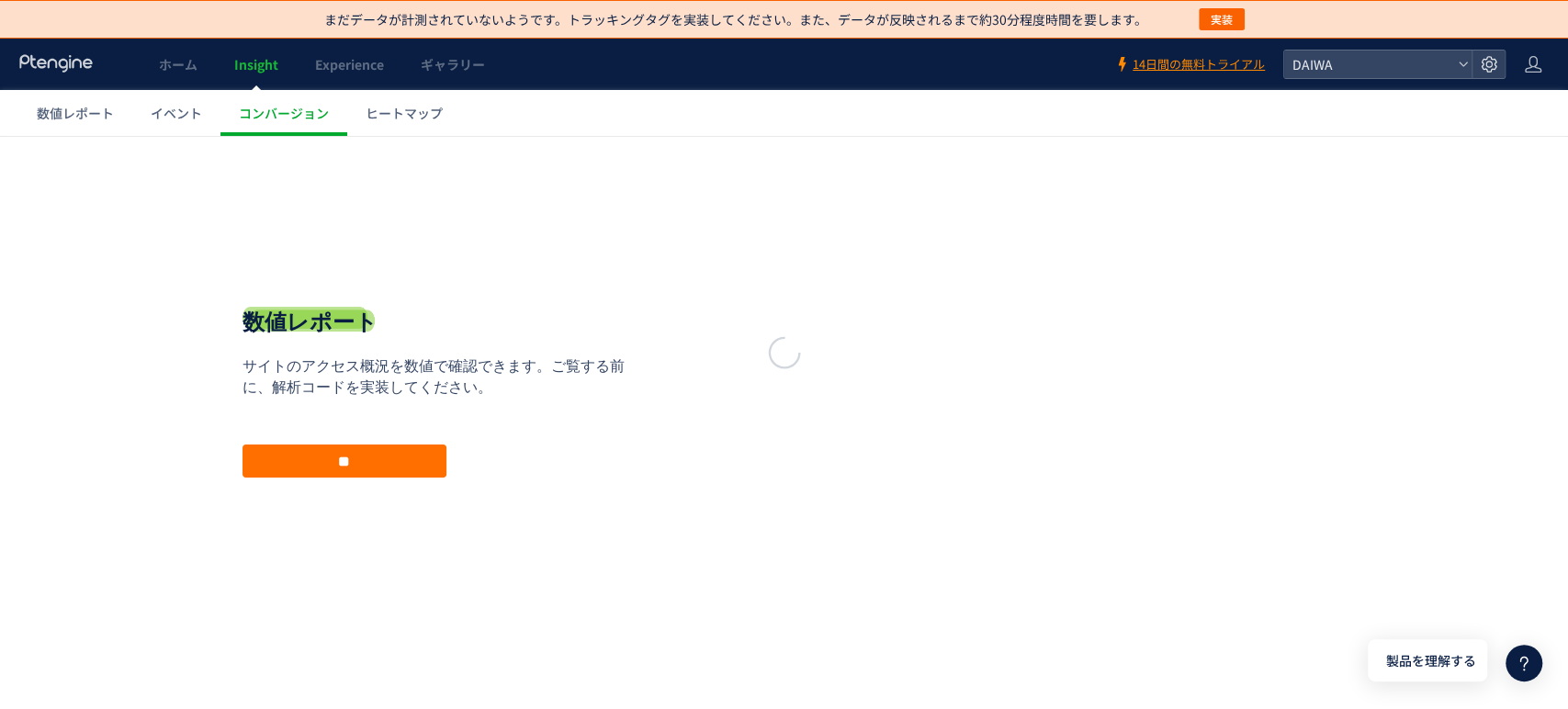 scroll, scrollTop: 0, scrollLeft: 0, axis: both 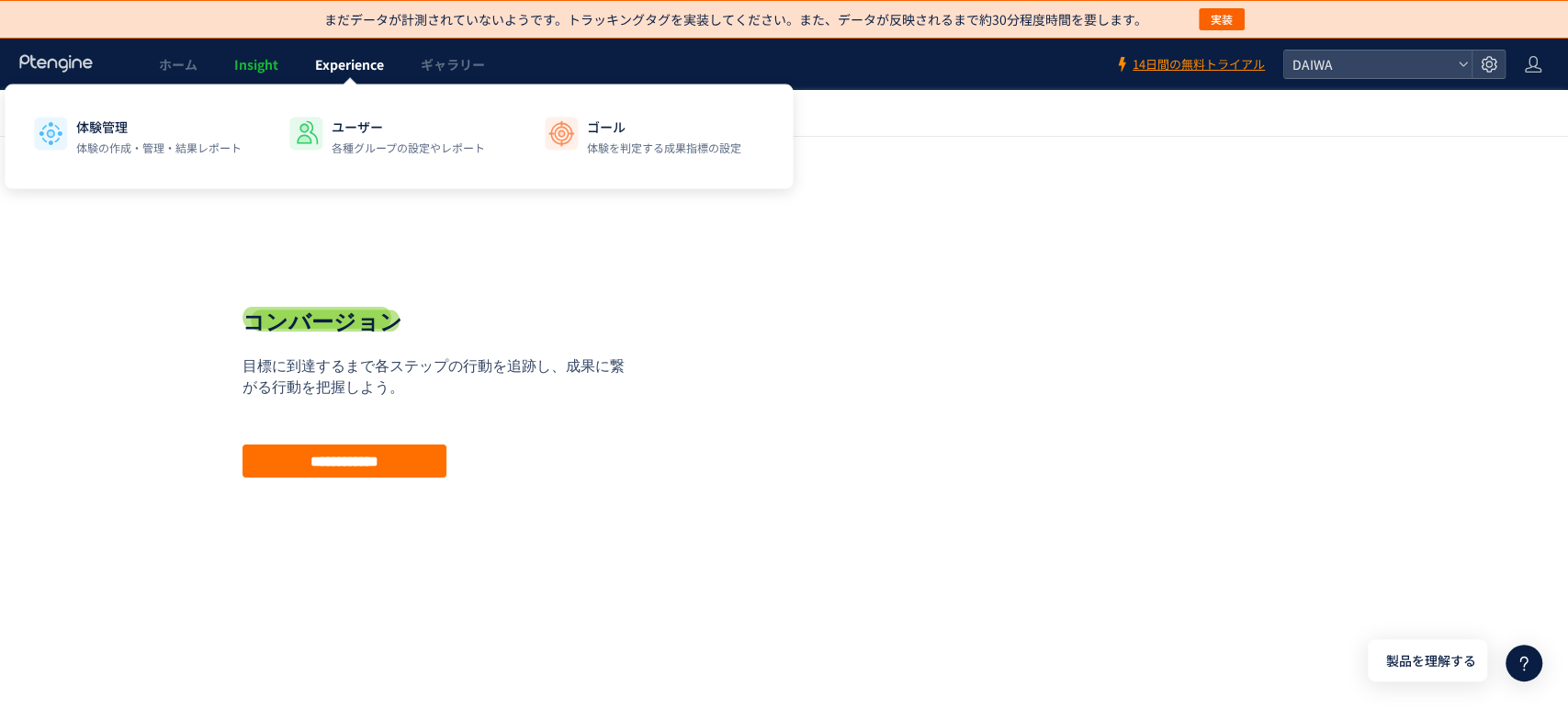 click on "Experience" at bounding box center [349, 64] 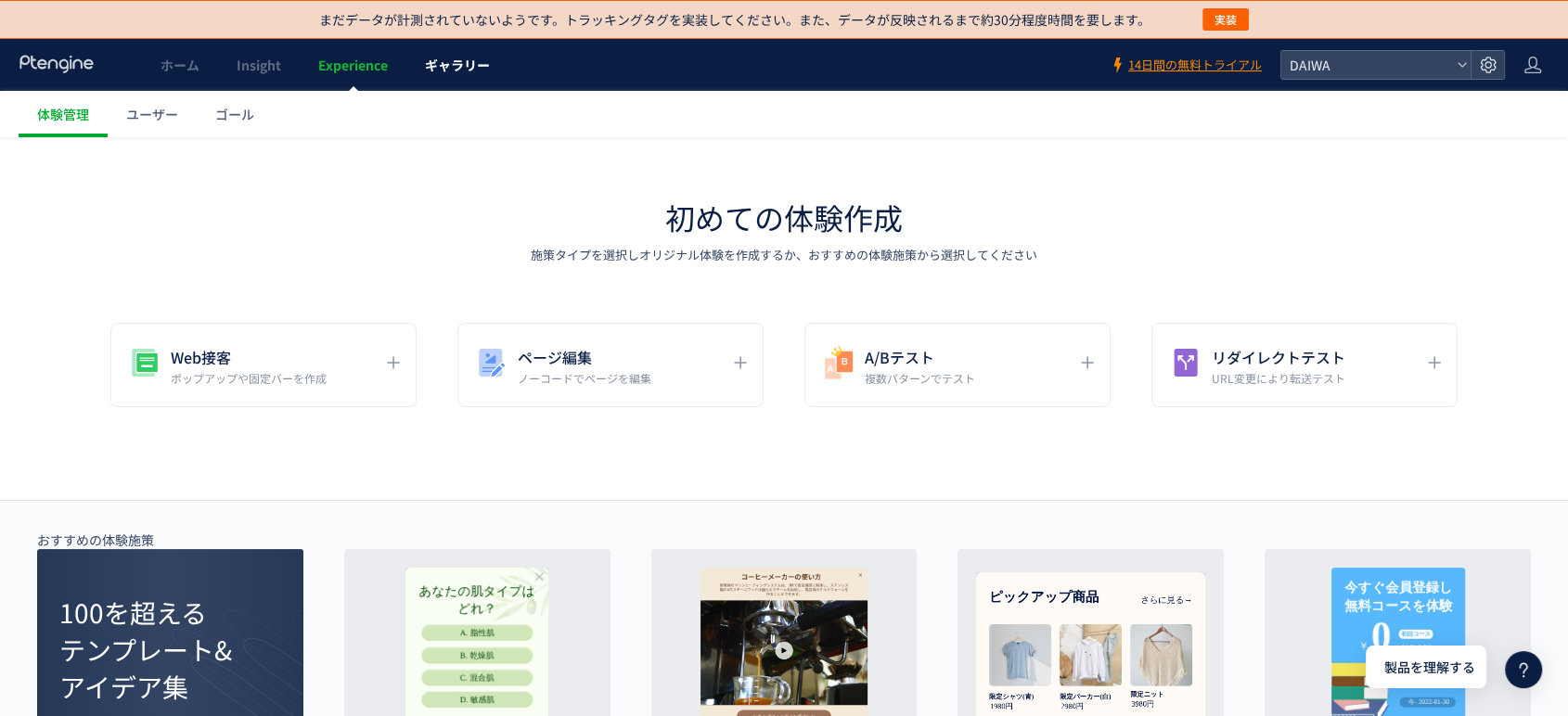 click on "ギャラリー" at bounding box center [457, 65] 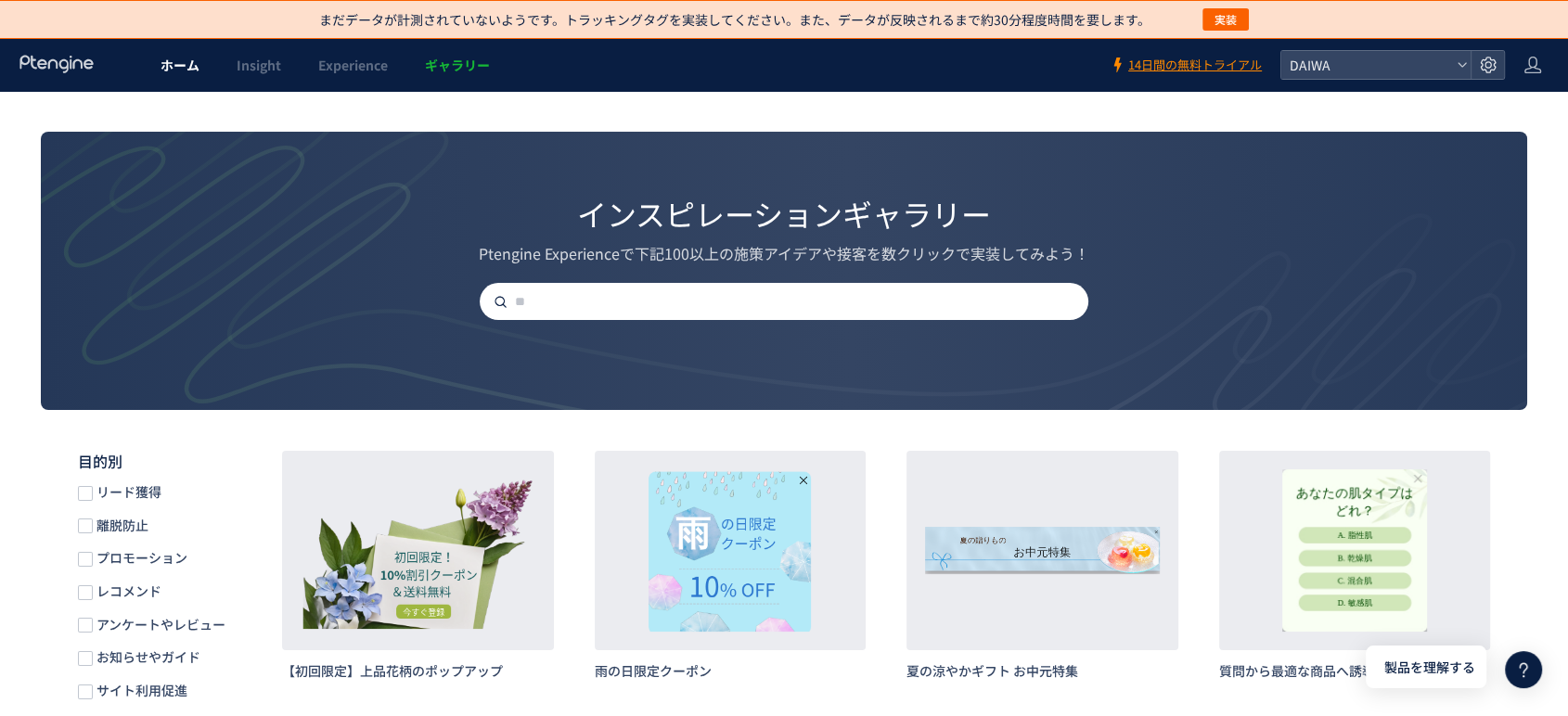 click on "ホーム" at bounding box center [180, 65] 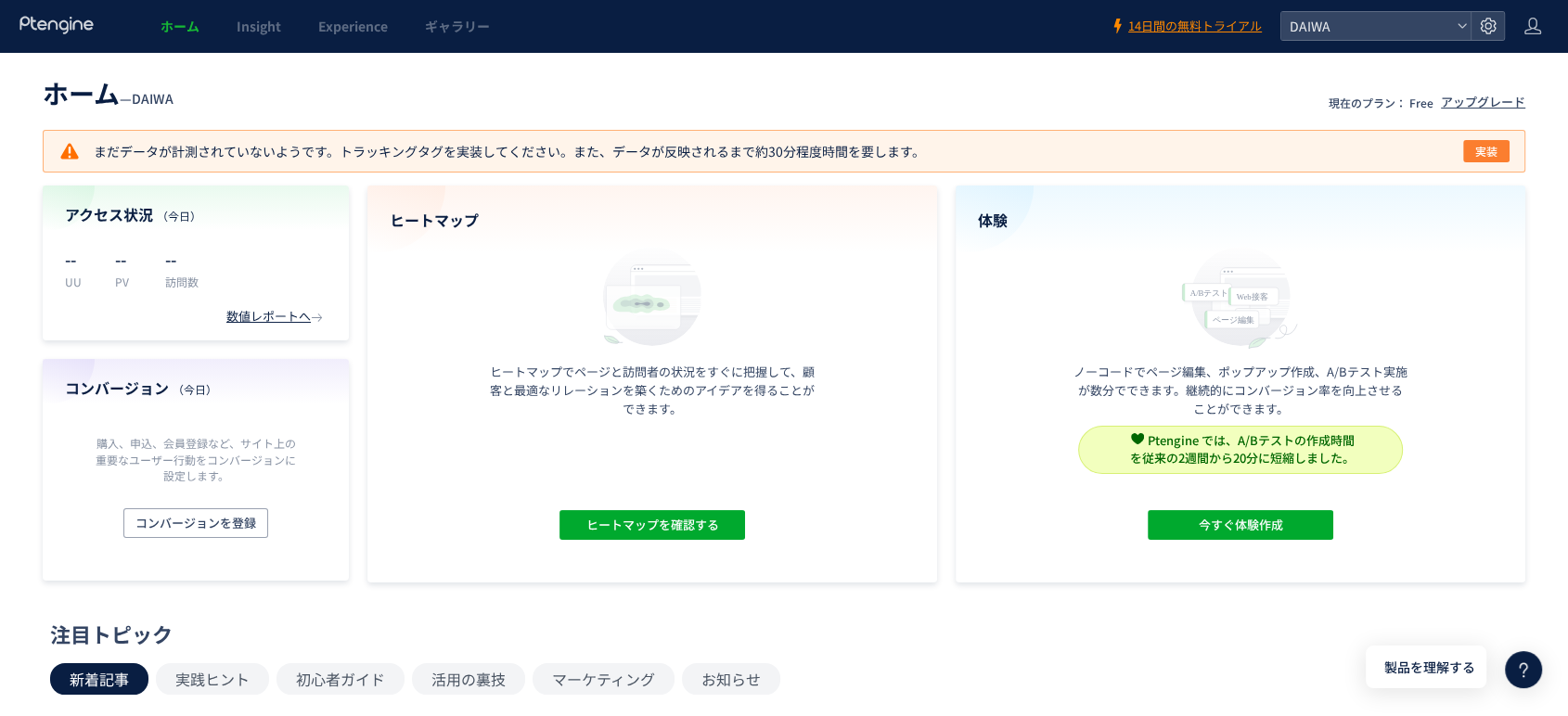 click on "実装" at bounding box center [1486, 151] 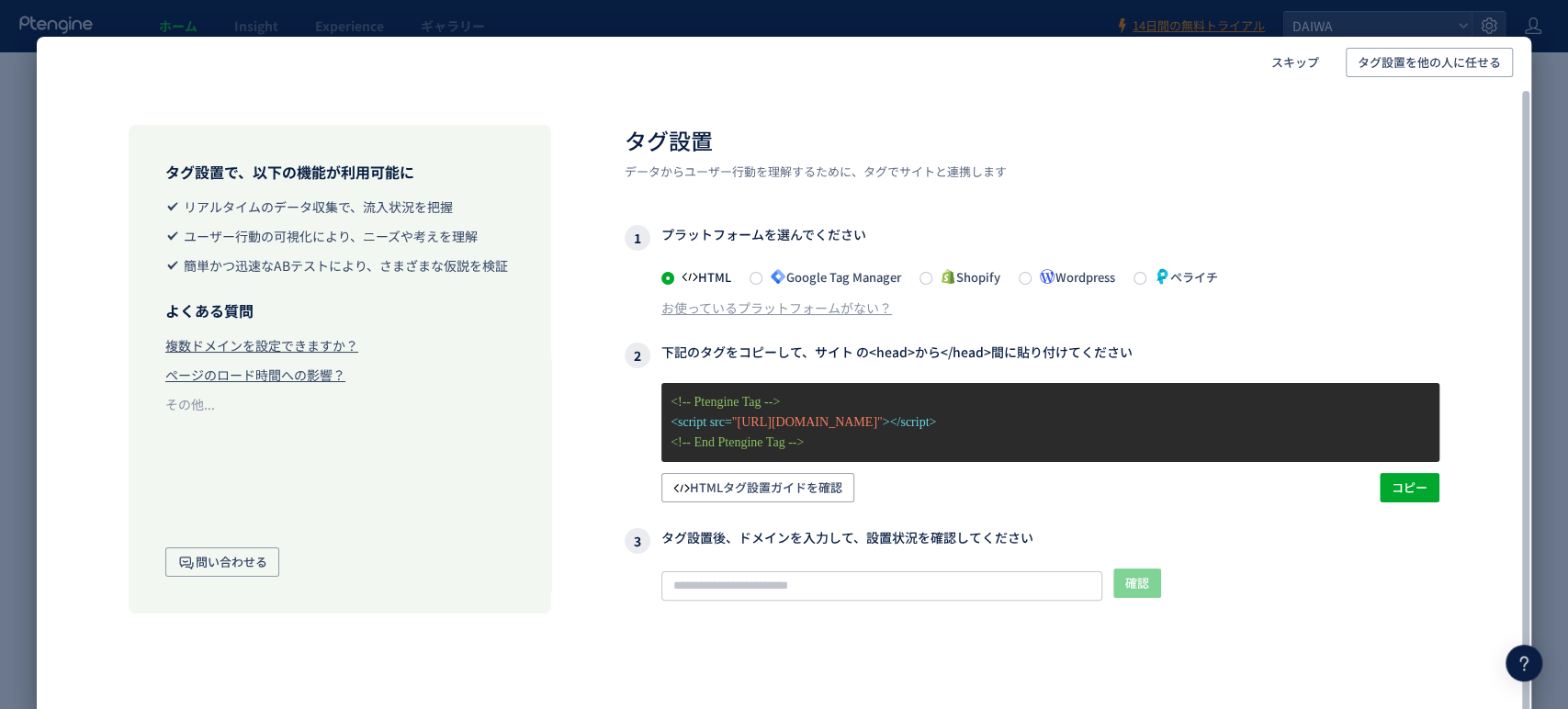 scroll, scrollTop: 12, scrollLeft: 0, axis: vertical 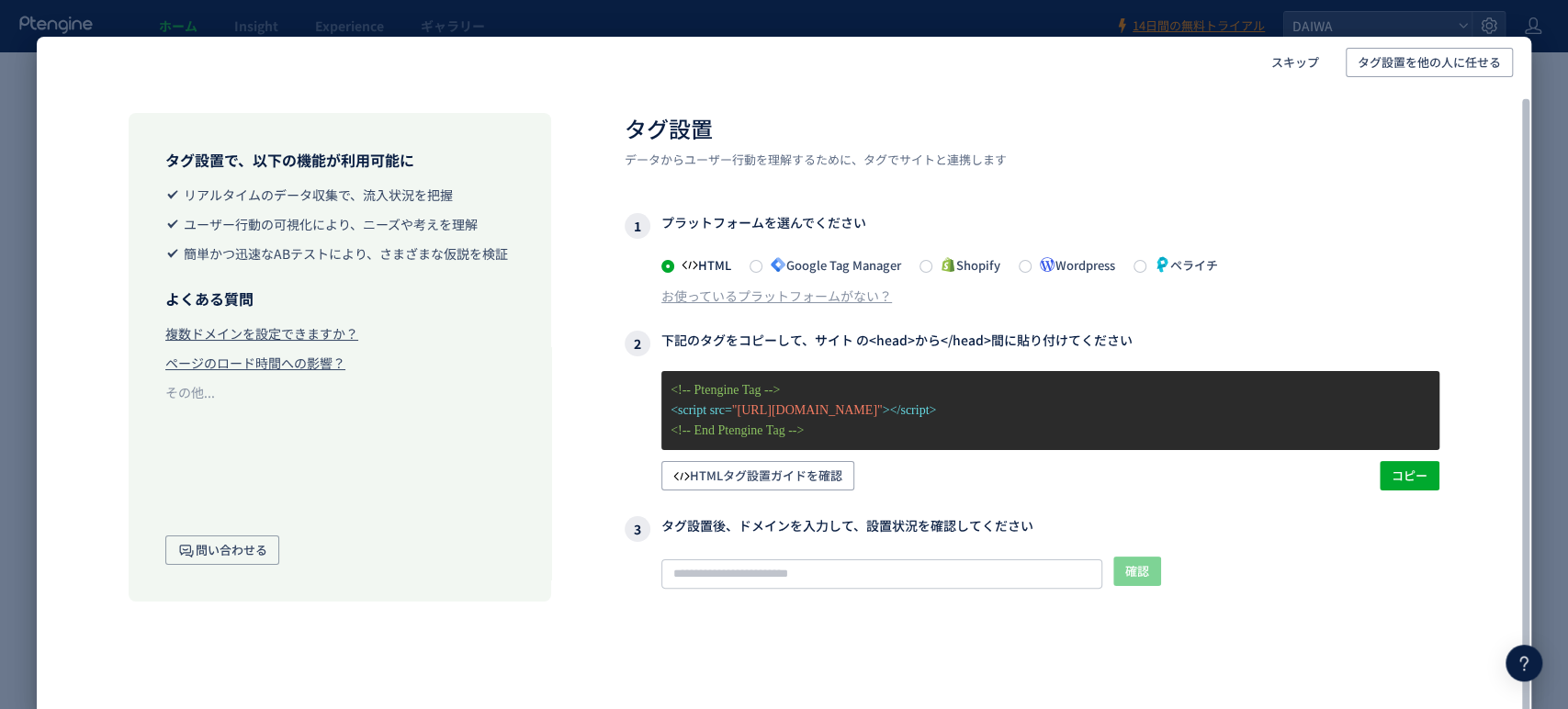 click on "Google Tag Manager" at bounding box center [831, 264] 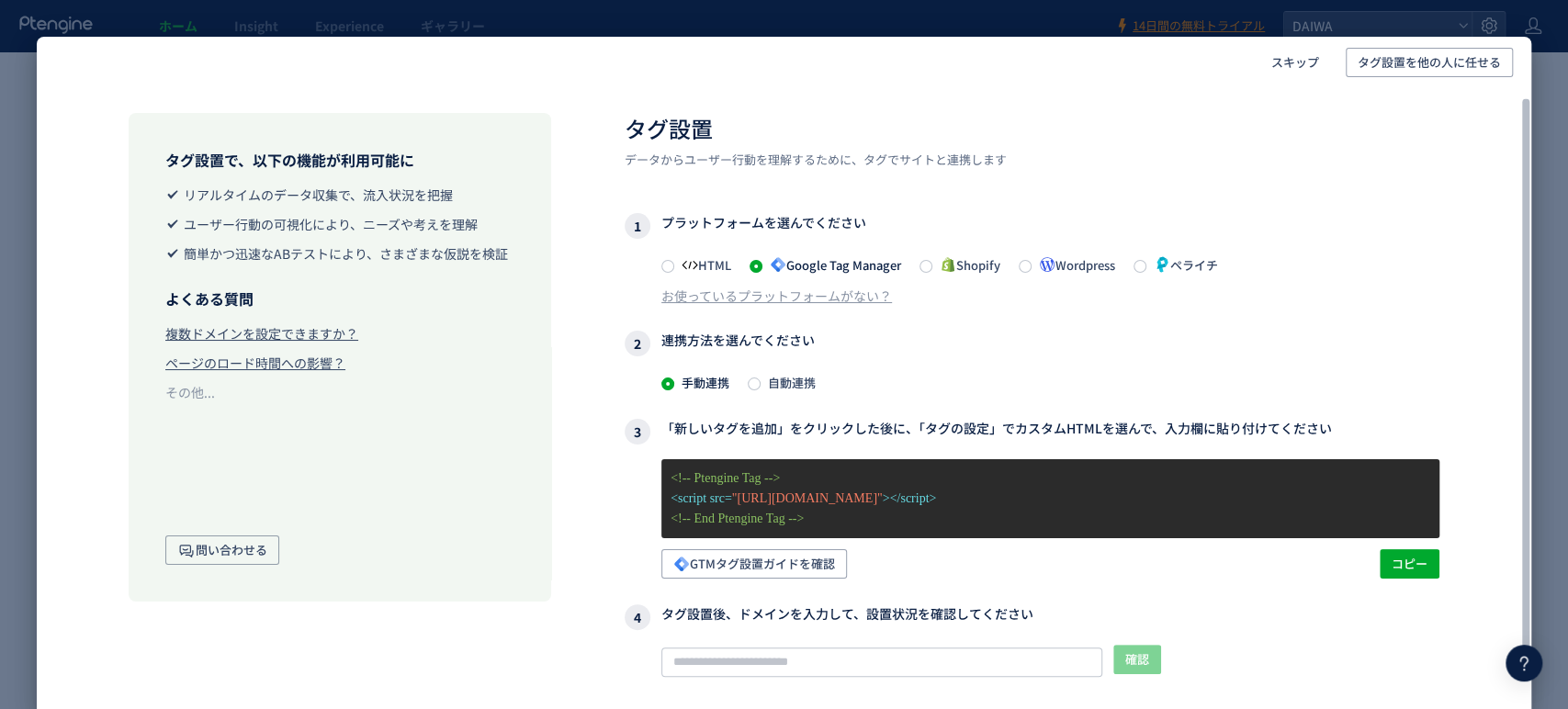 click on "自動連携" at bounding box center [788, 382] 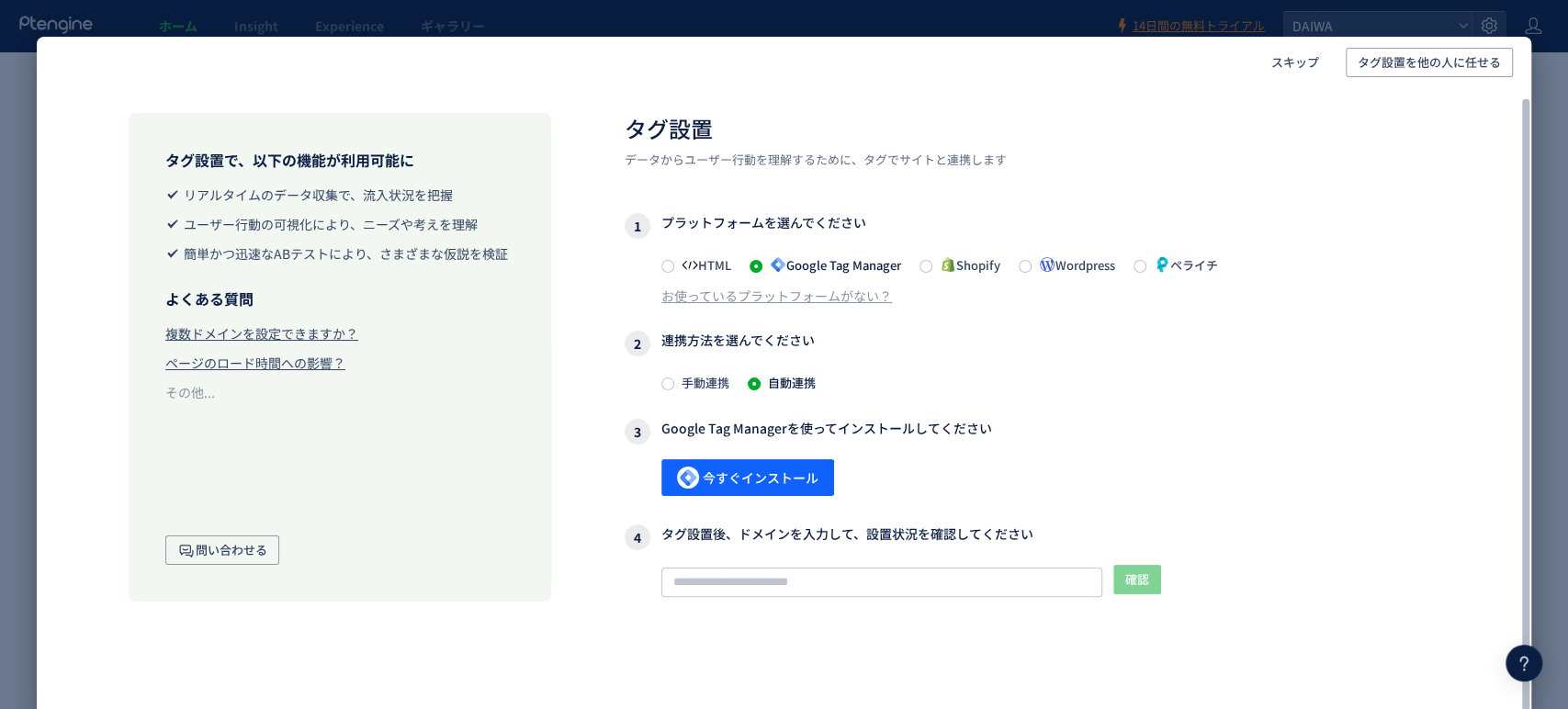 scroll, scrollTop: 21, scrollLeft: 0, axis: vertical 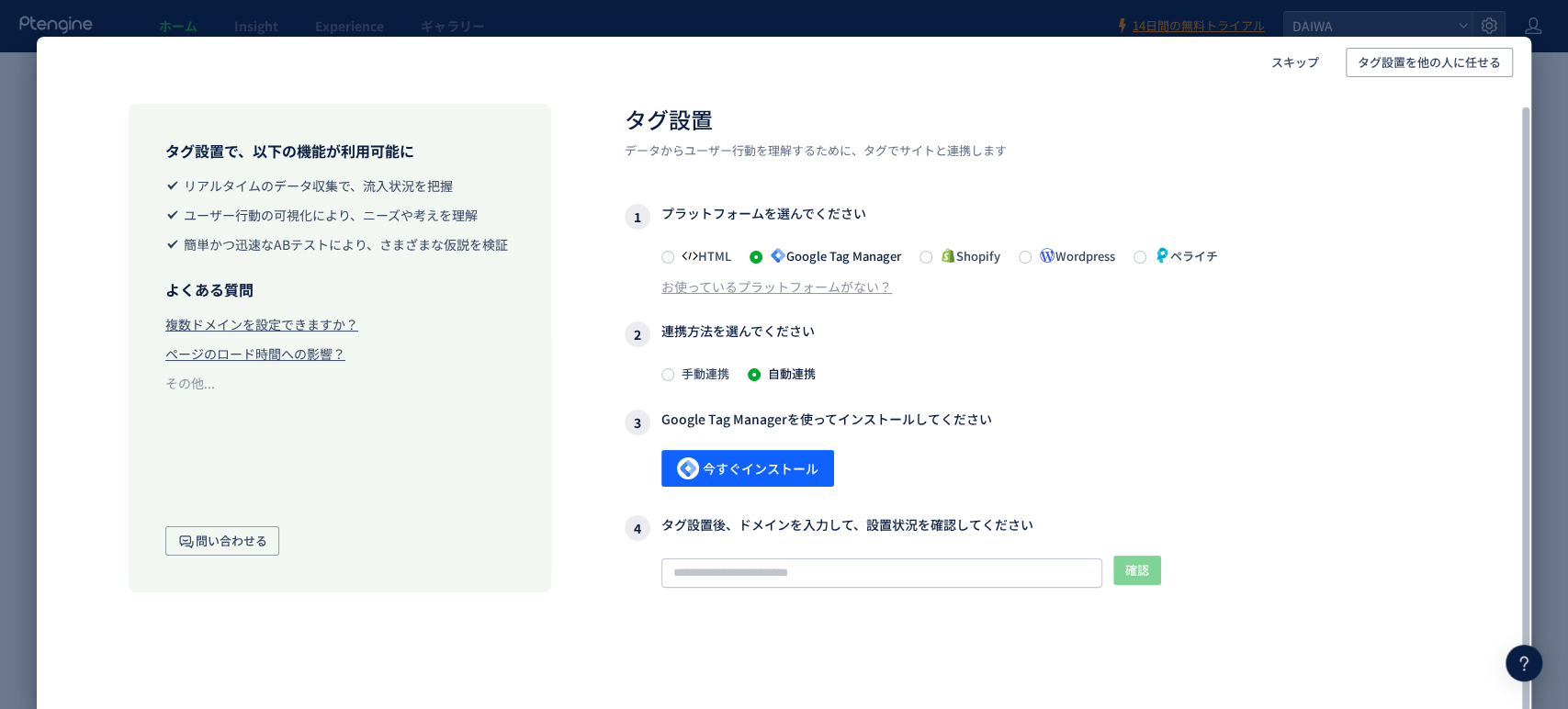 click on "手動連携" at bounding box center [702, 373] 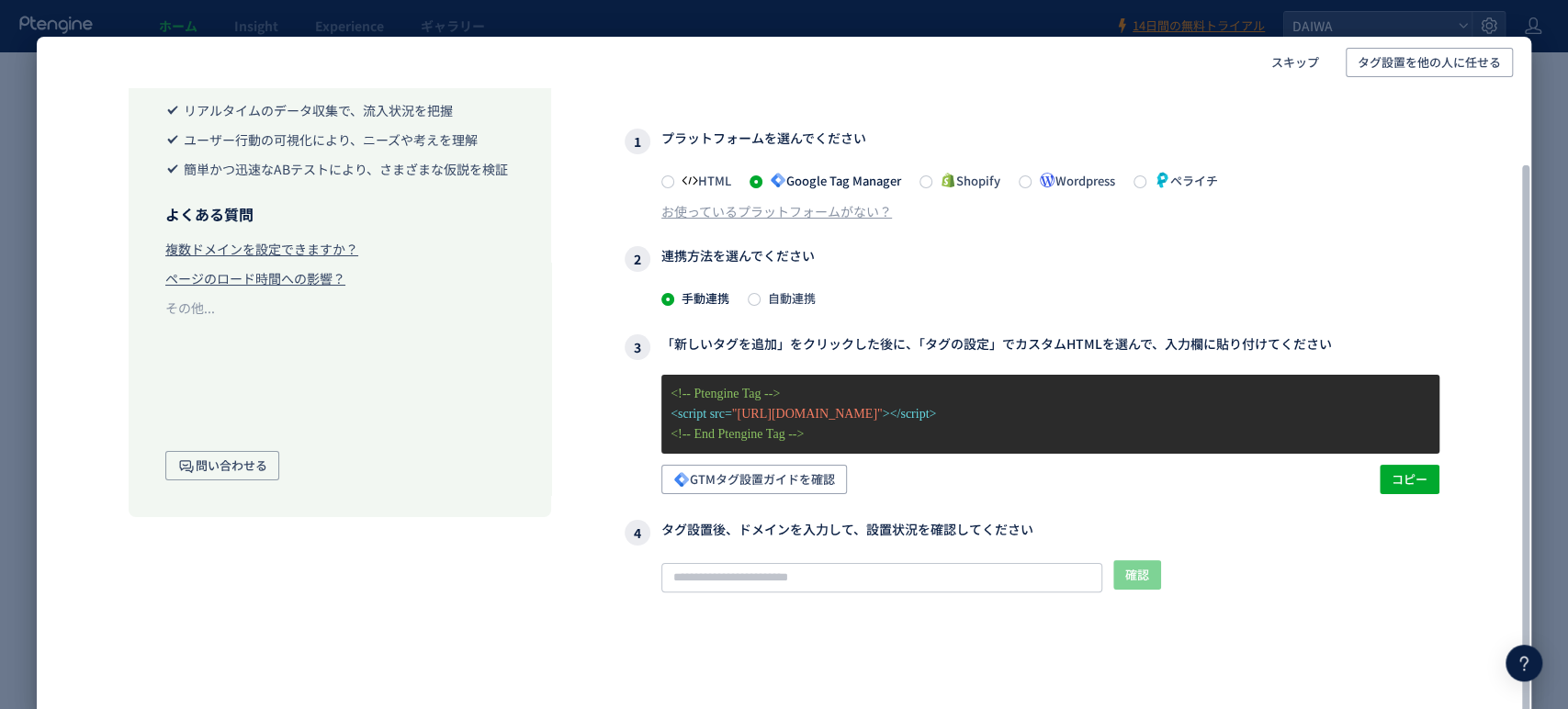 scroll, scrollTop: 100, scrollLeft: 0, axis: vertical 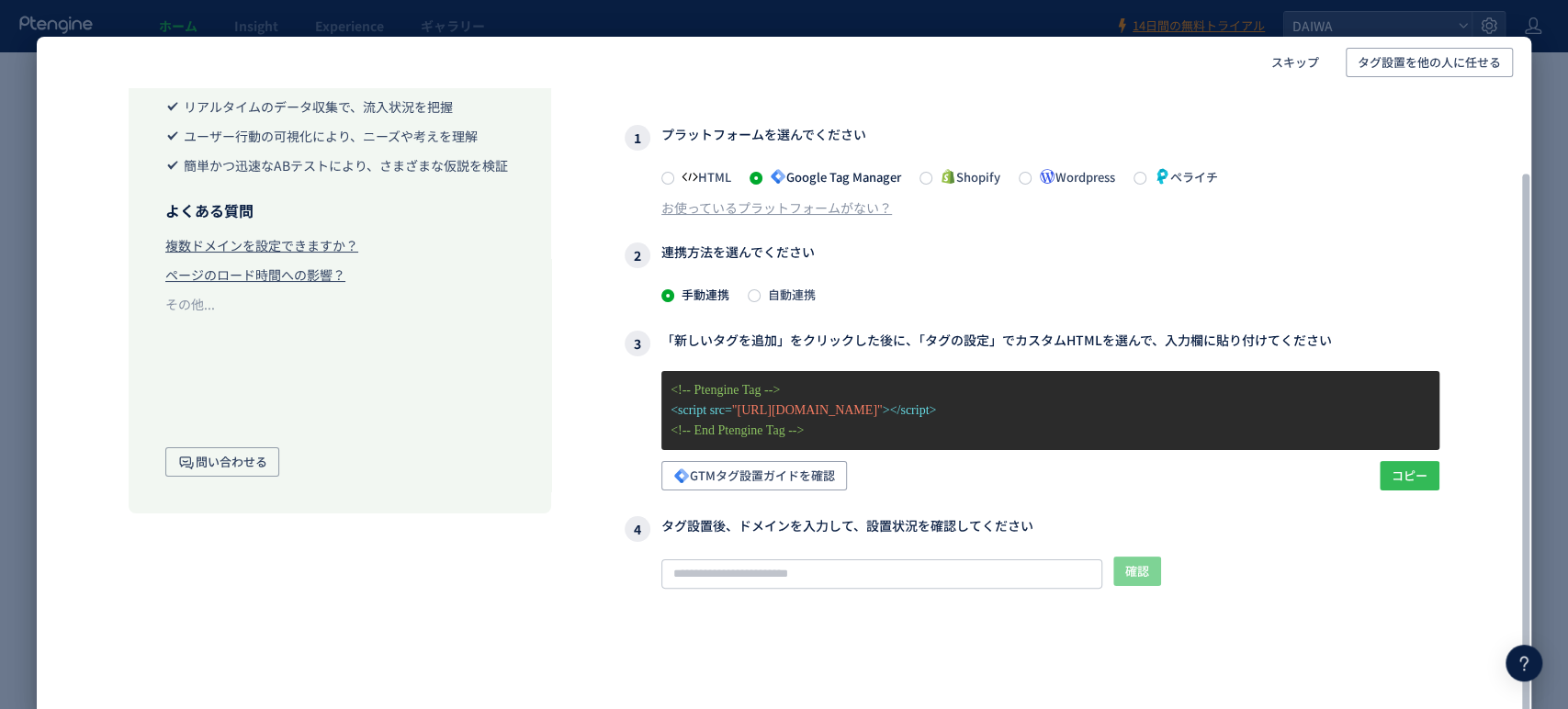 click on "コピー" at bounding box center [1409, 476] 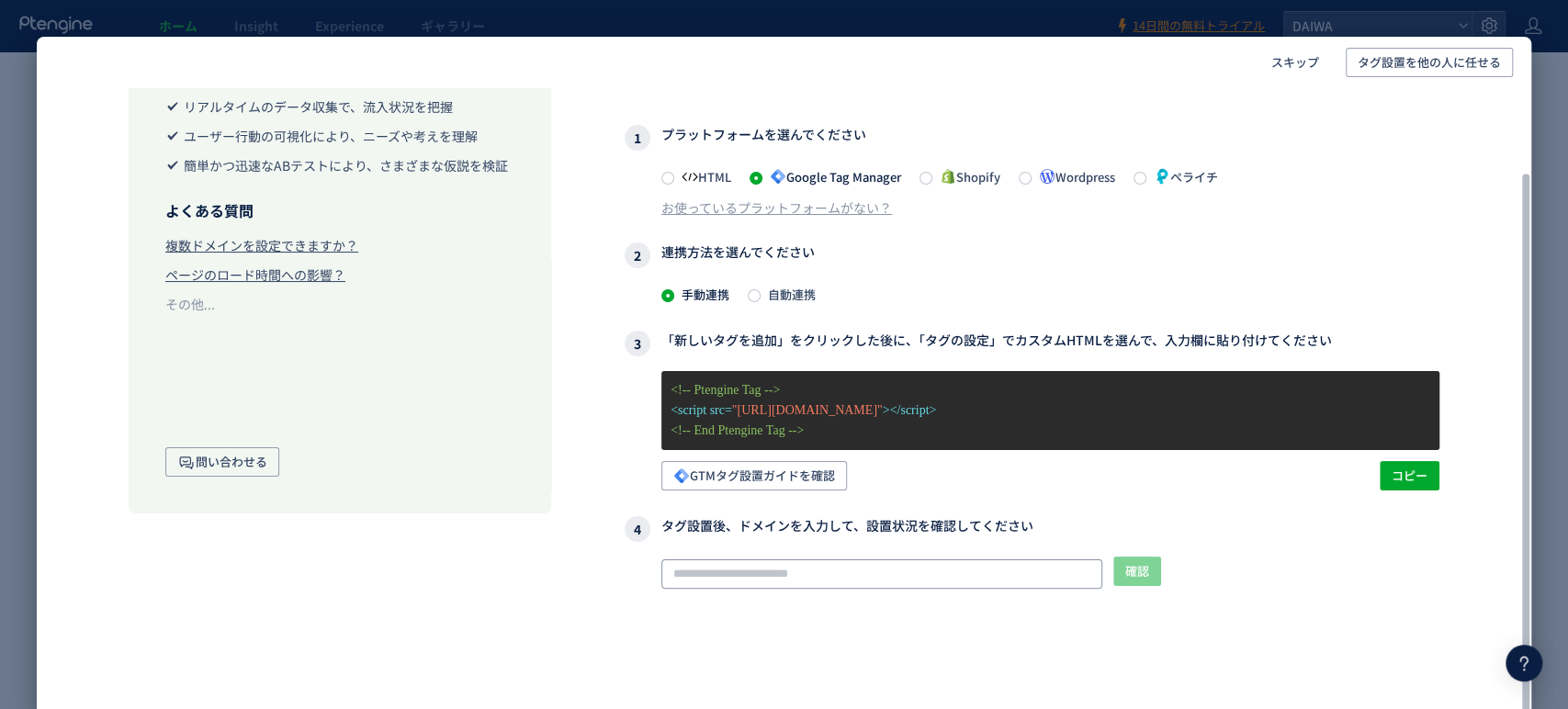 click 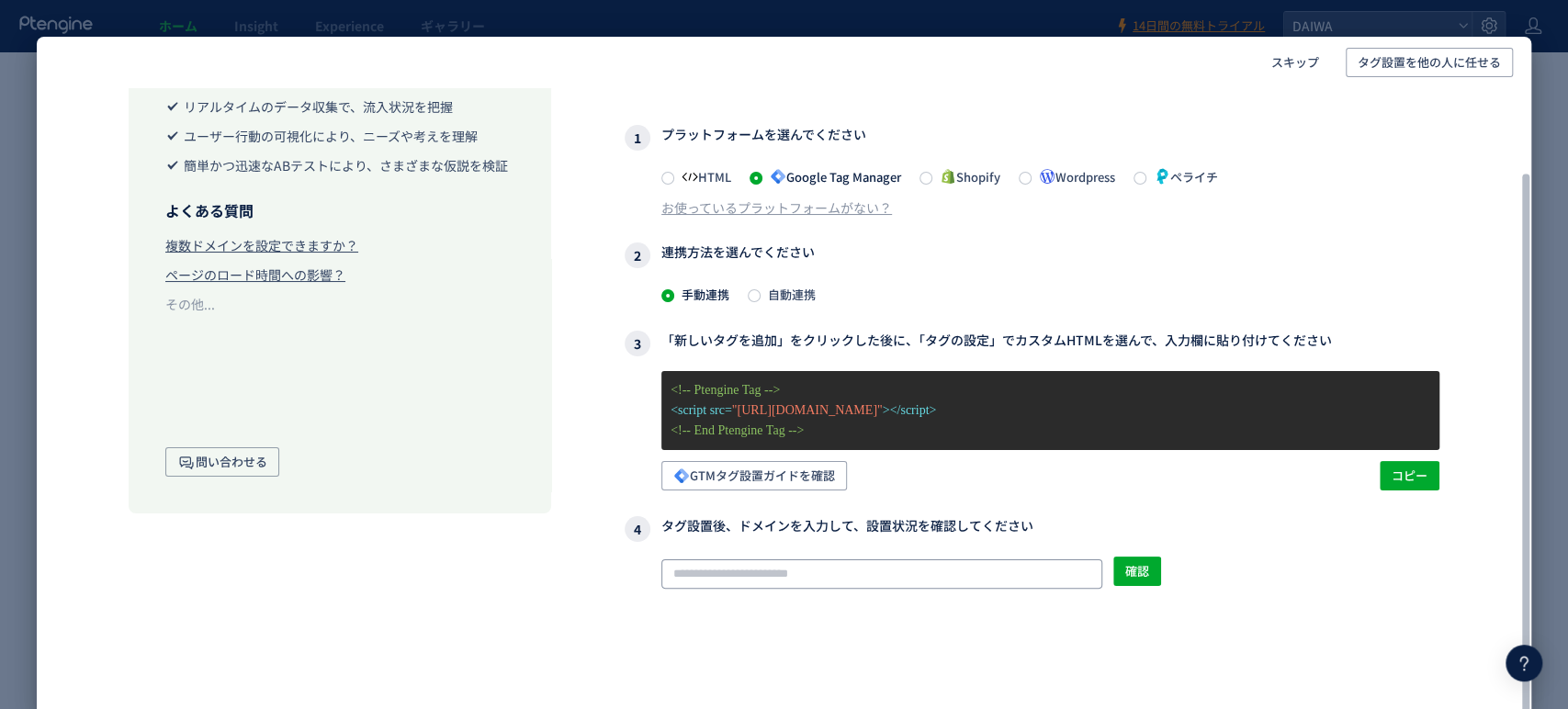 scroll, scrollTop: 0, scrollLeft: 0, axis: both 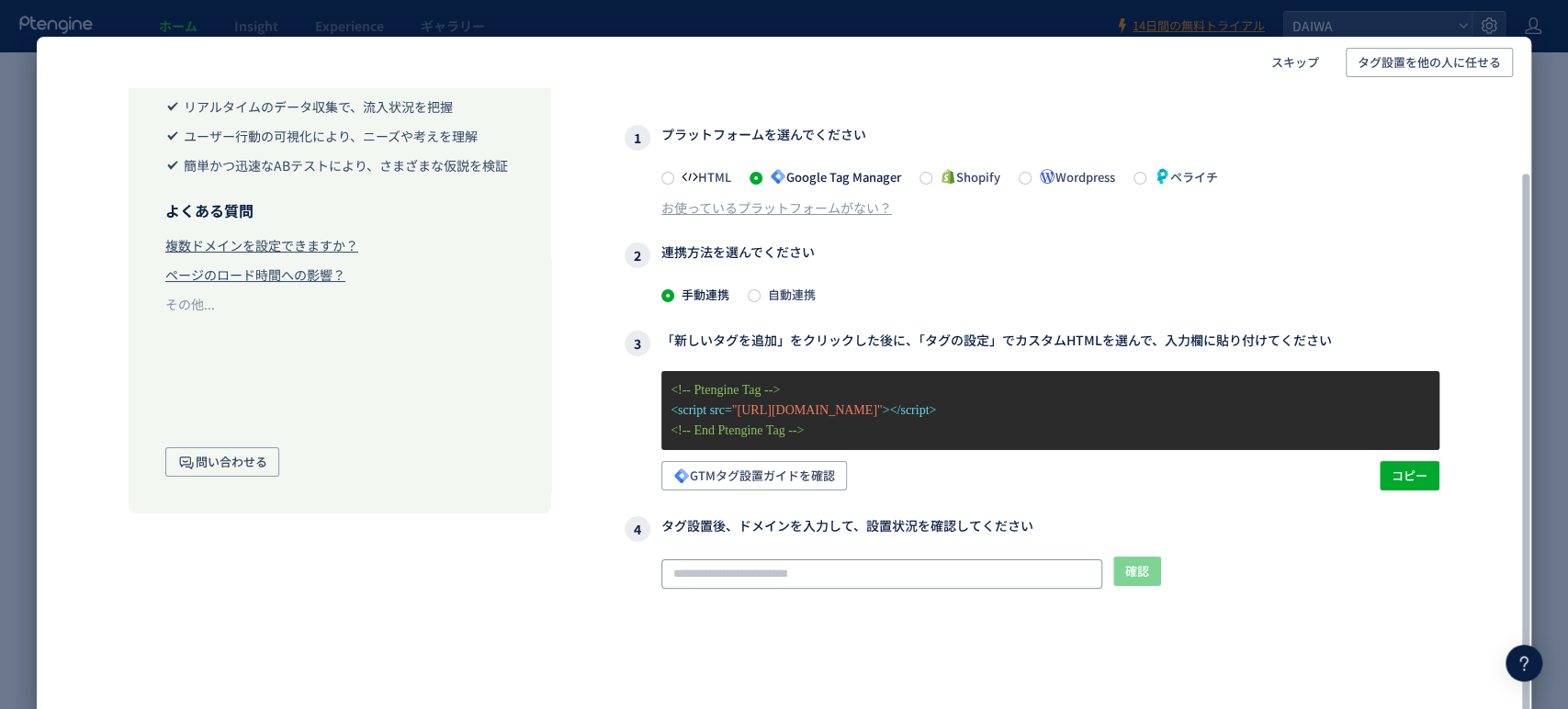 paste on "**********" 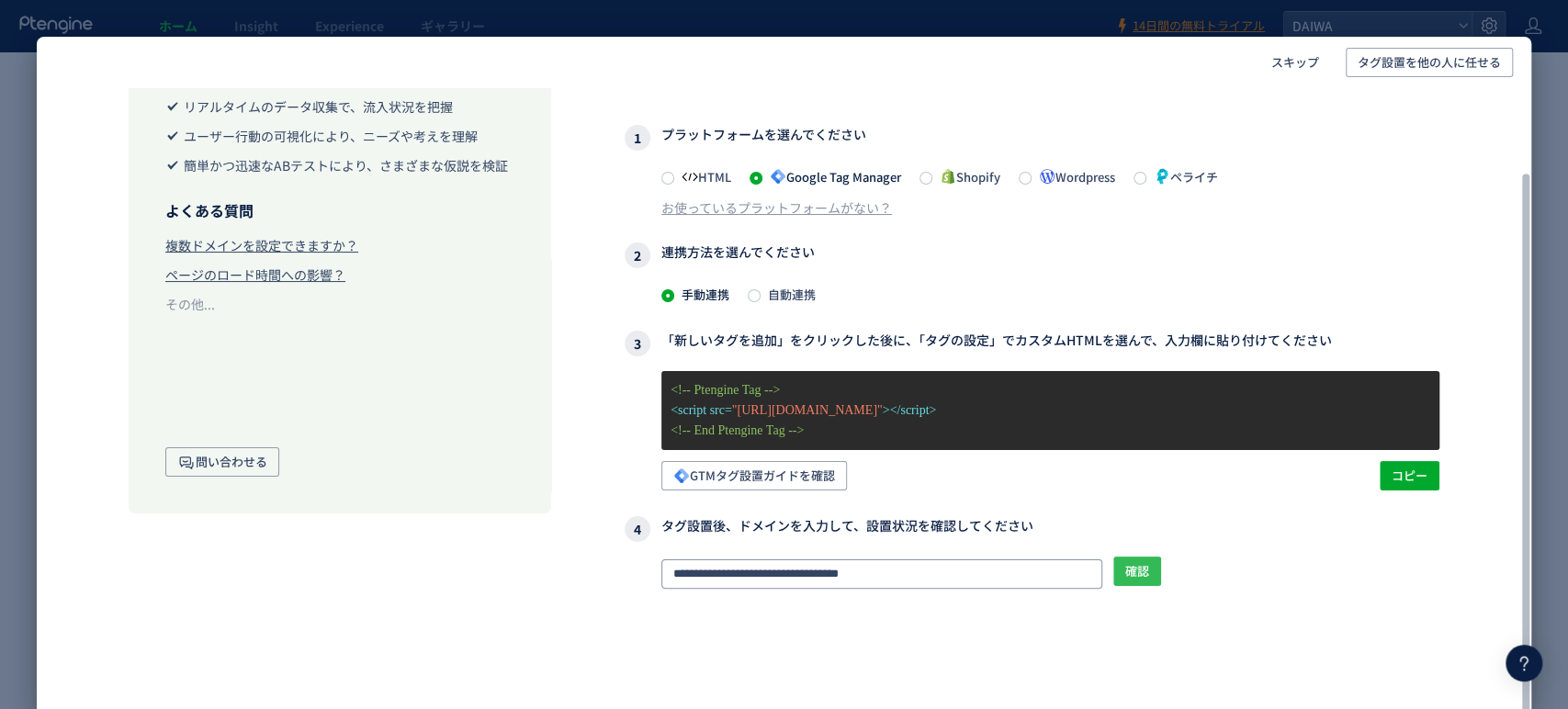 type on "**********" 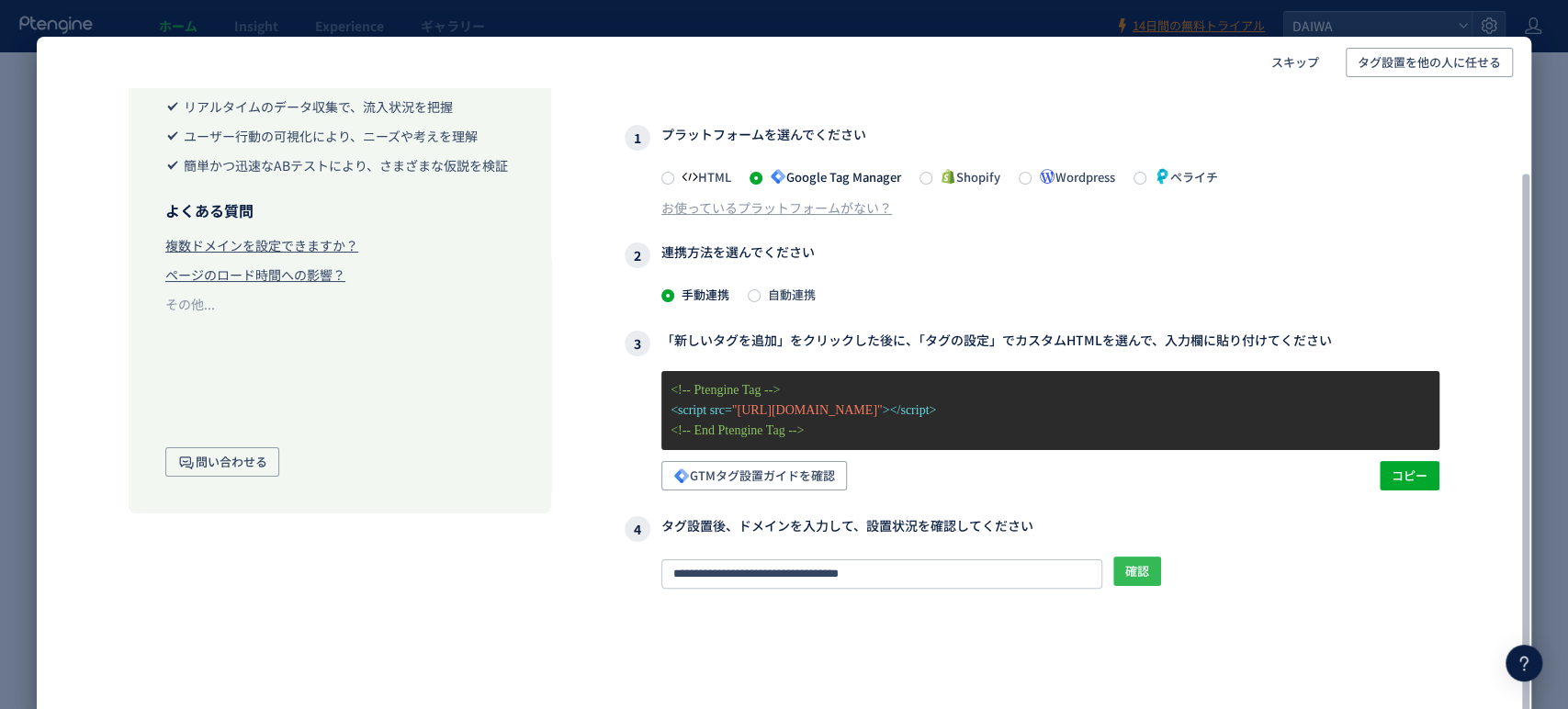 click on "確認" at bounding box center (1137, 571) 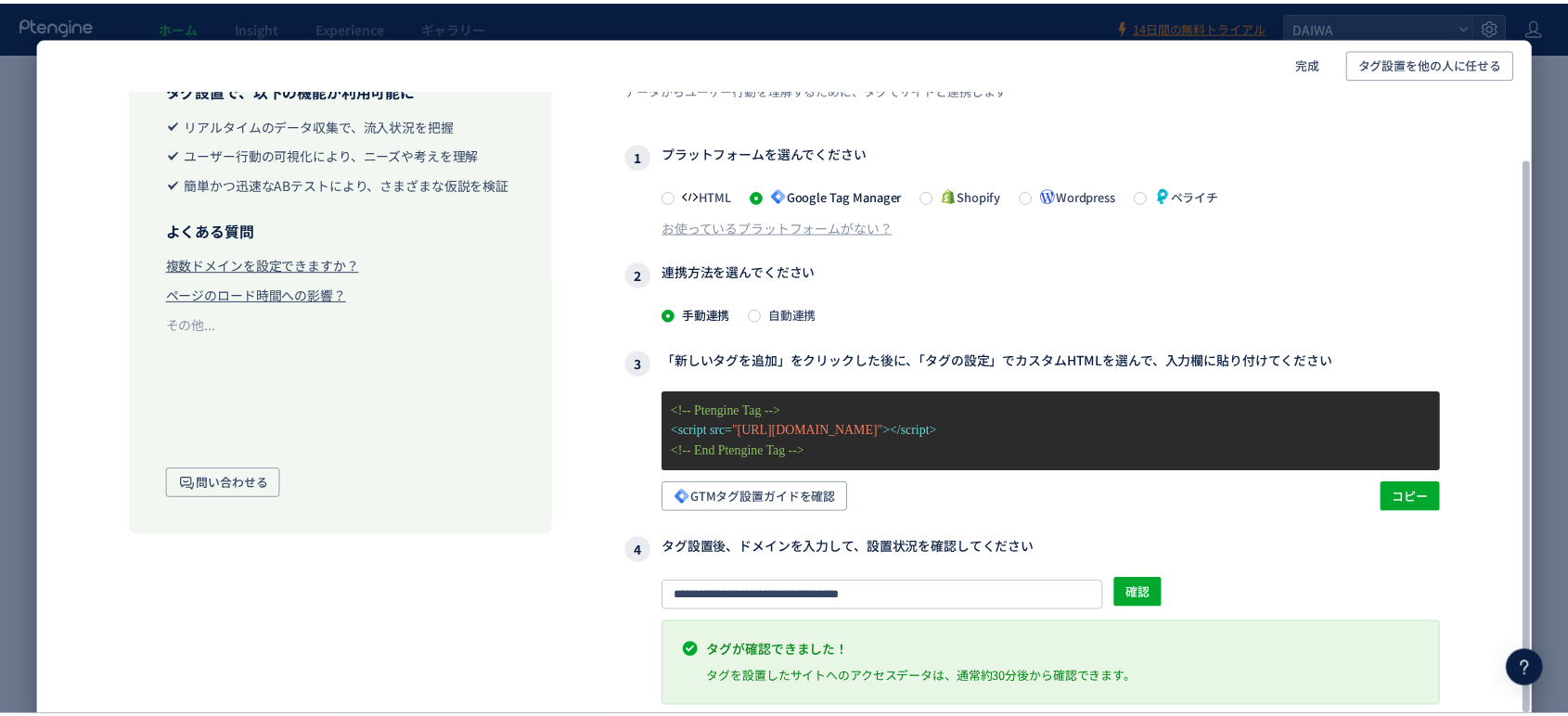 scroll, scrollTop: 81, scrollLeft: 0, axis: vertical 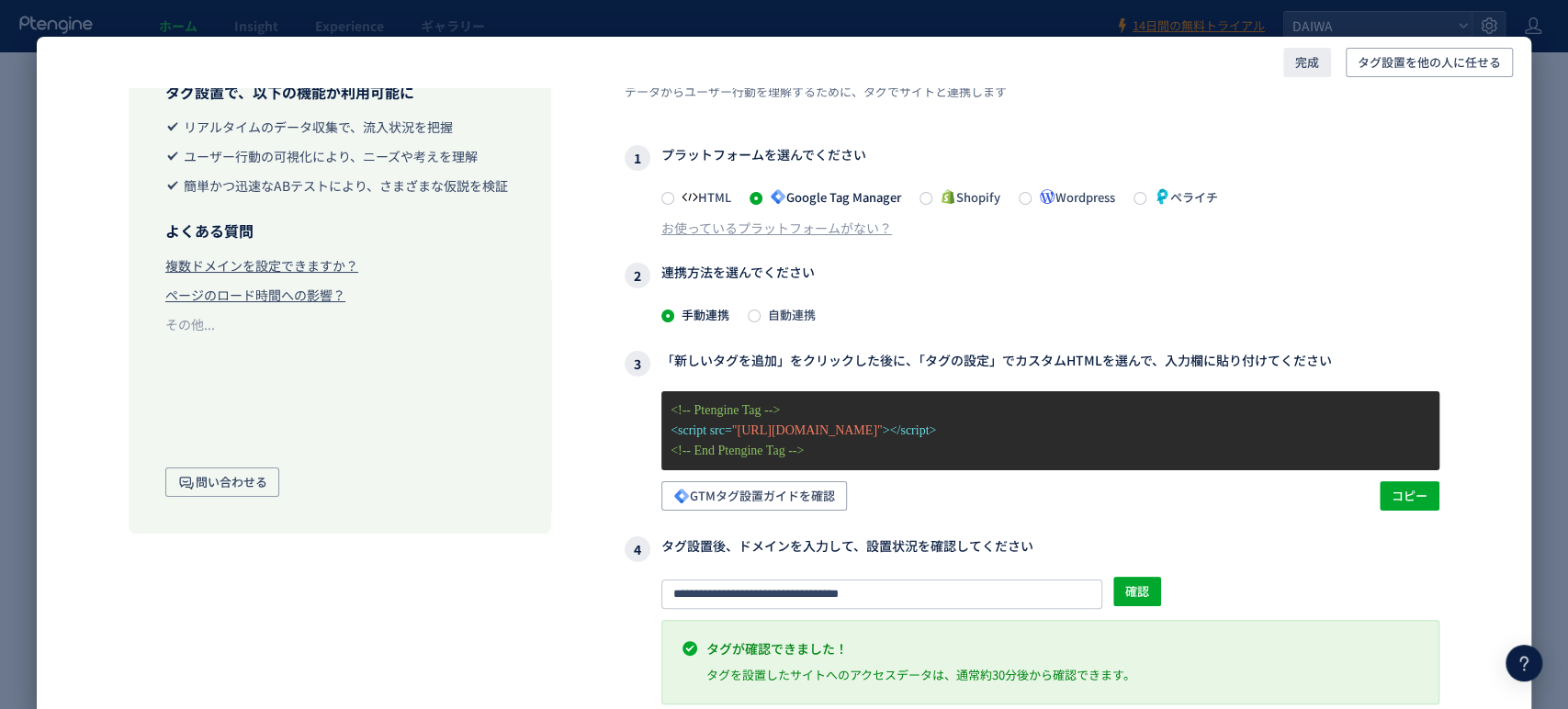 click on "完成" at bounding box center (1307, 62) 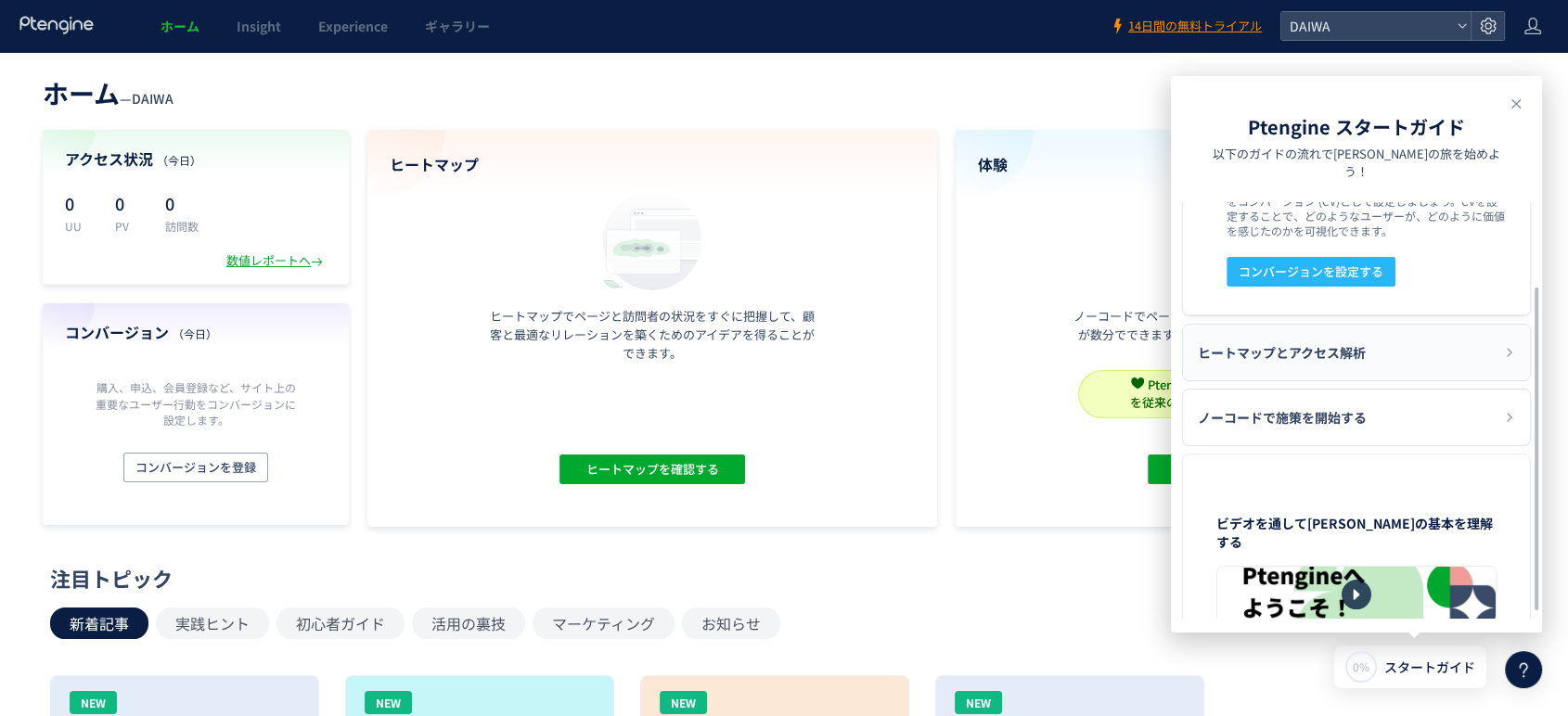 click on "ヒートマップとアクセス解析" 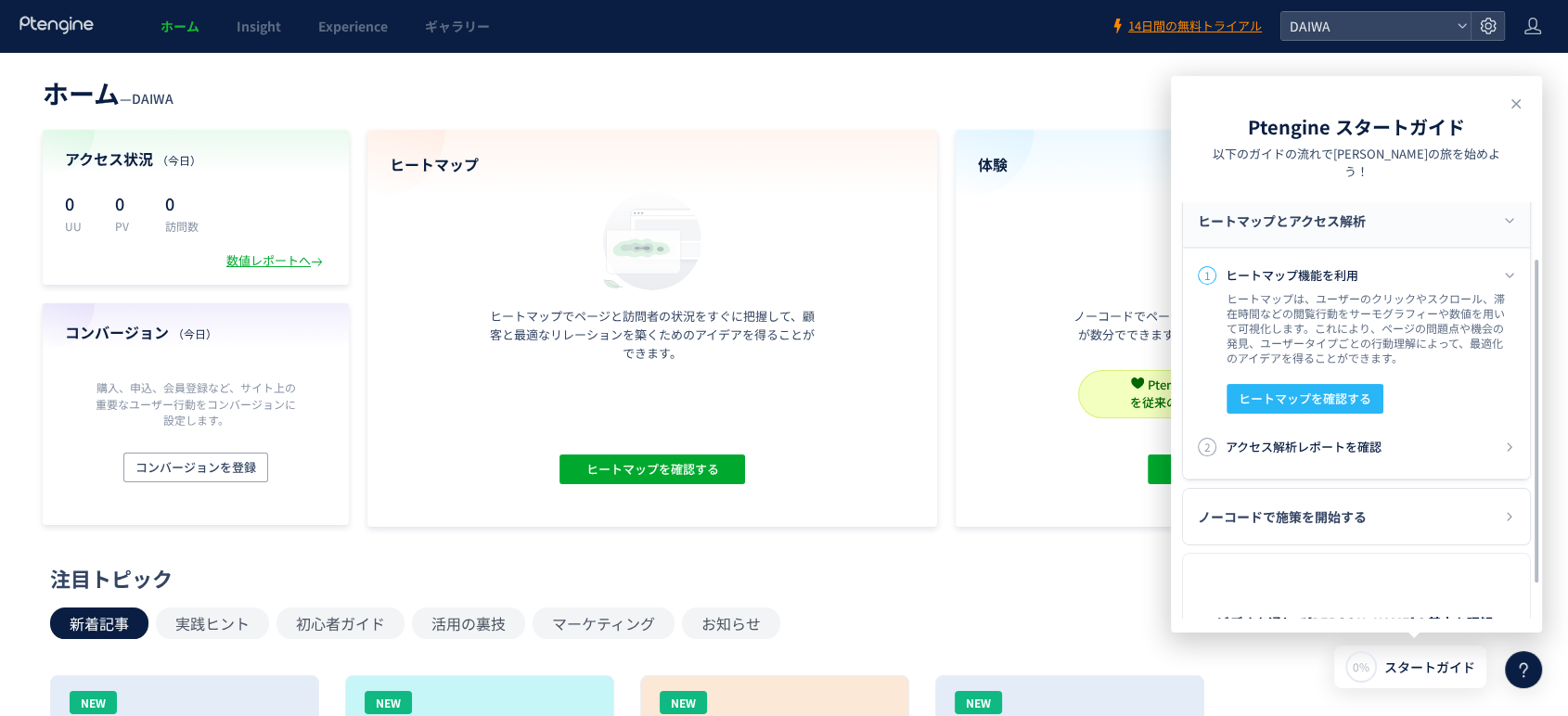 scroll, scrollTop: 75, scrollLeft: 0, axis: vertical 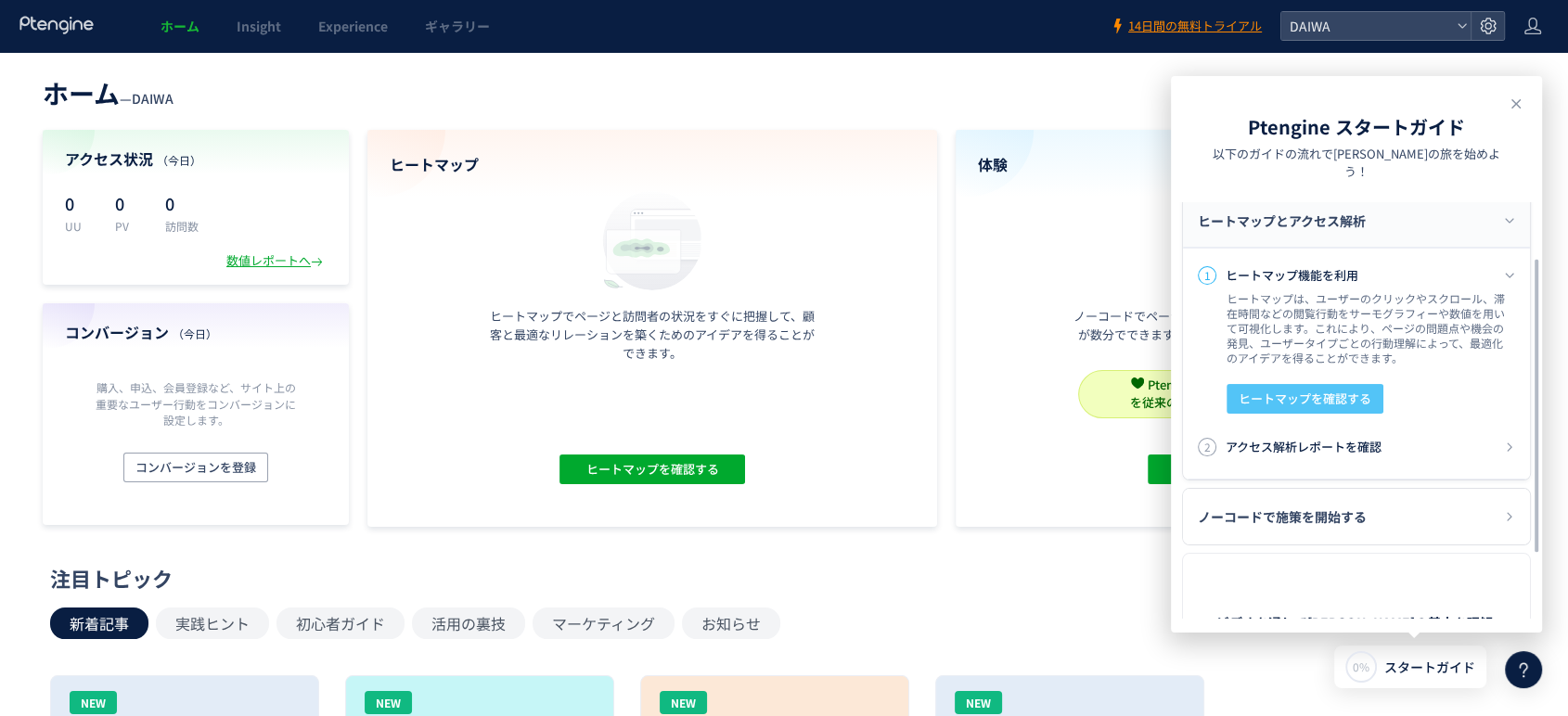 click on "ヒートマップを確認する" at bounding box center [1305, 399] 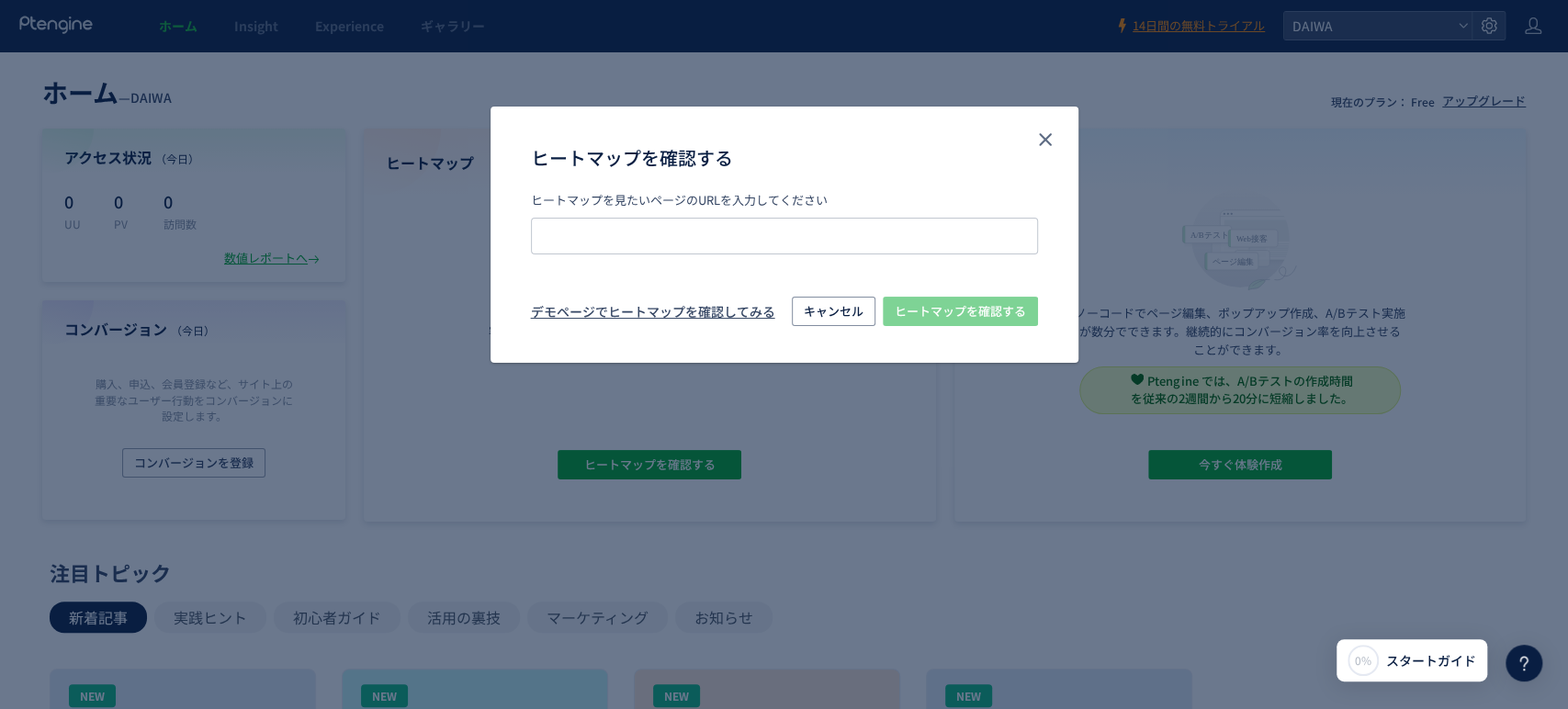 type on "**********" 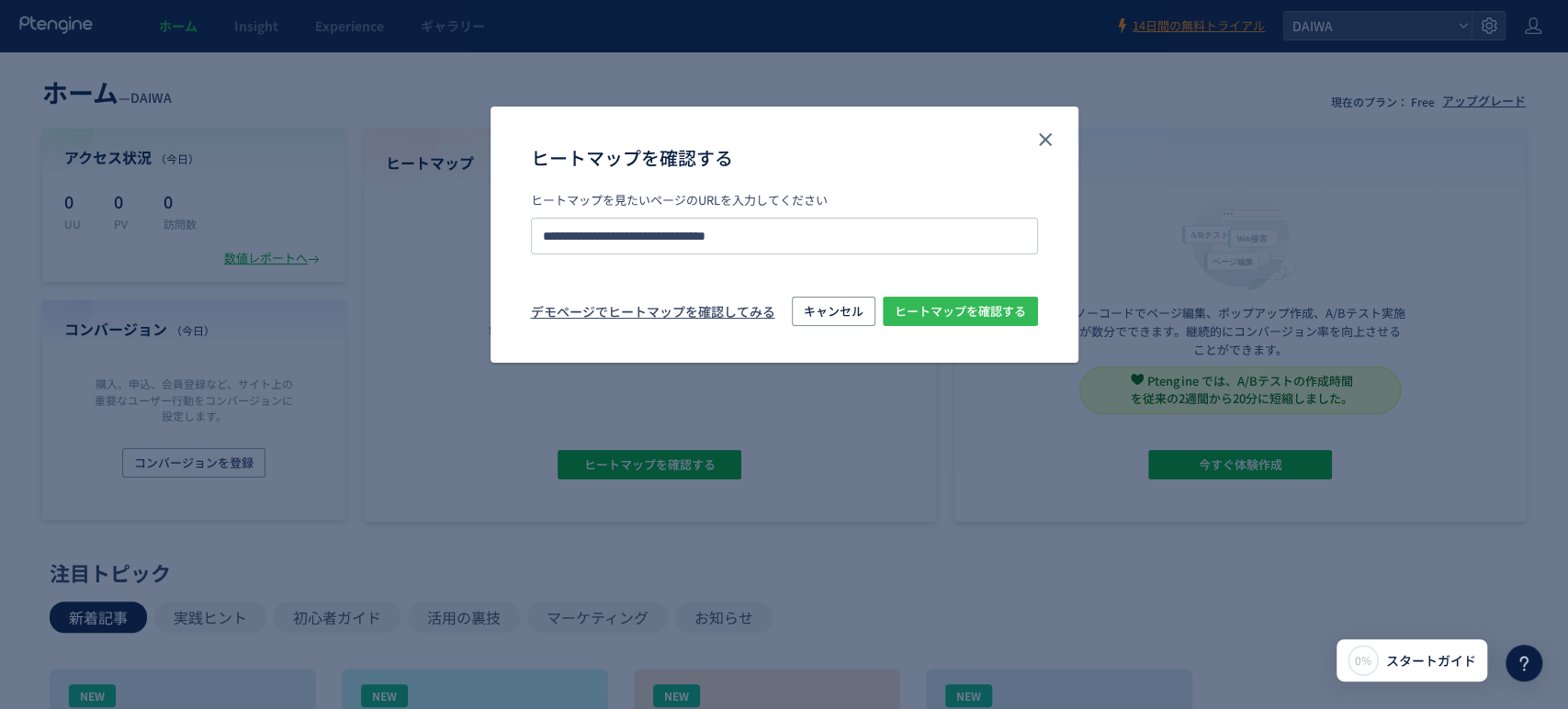 click on "ヒートマップを確認する" at bounding box center (960, 311) 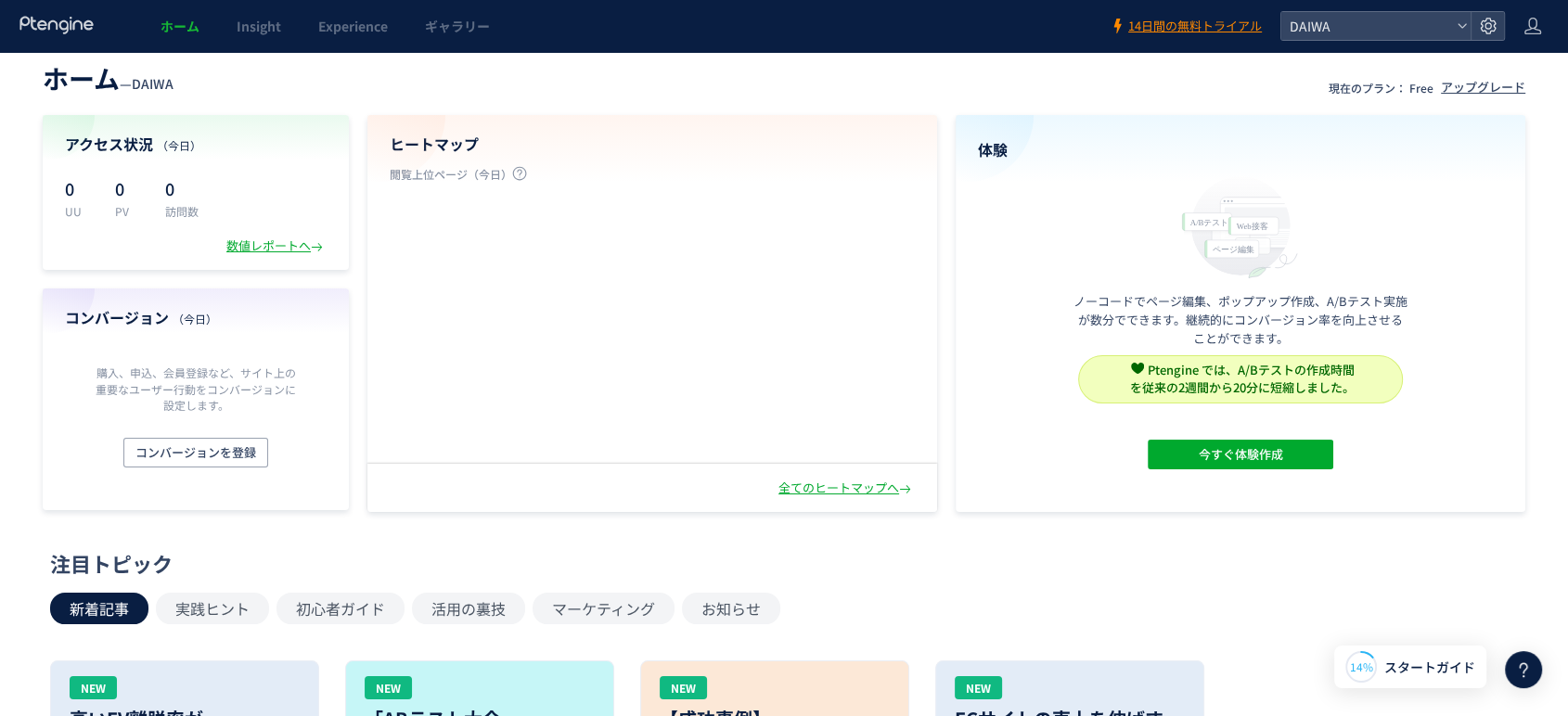 scroll, scrollTop: 17, scrollLeft: 0, axis: vertical 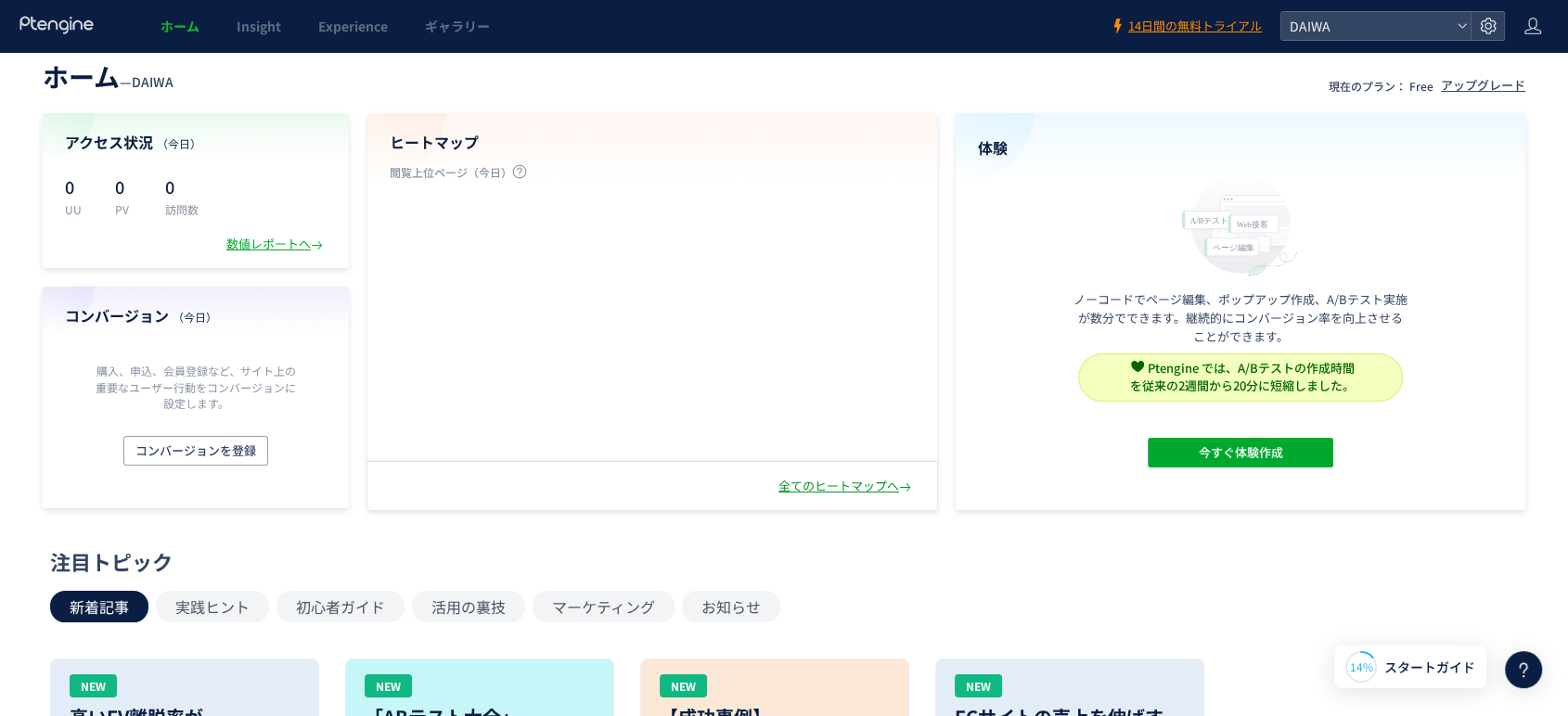 click on "全てのヒートマップへ" at bounding box center [846, 486] 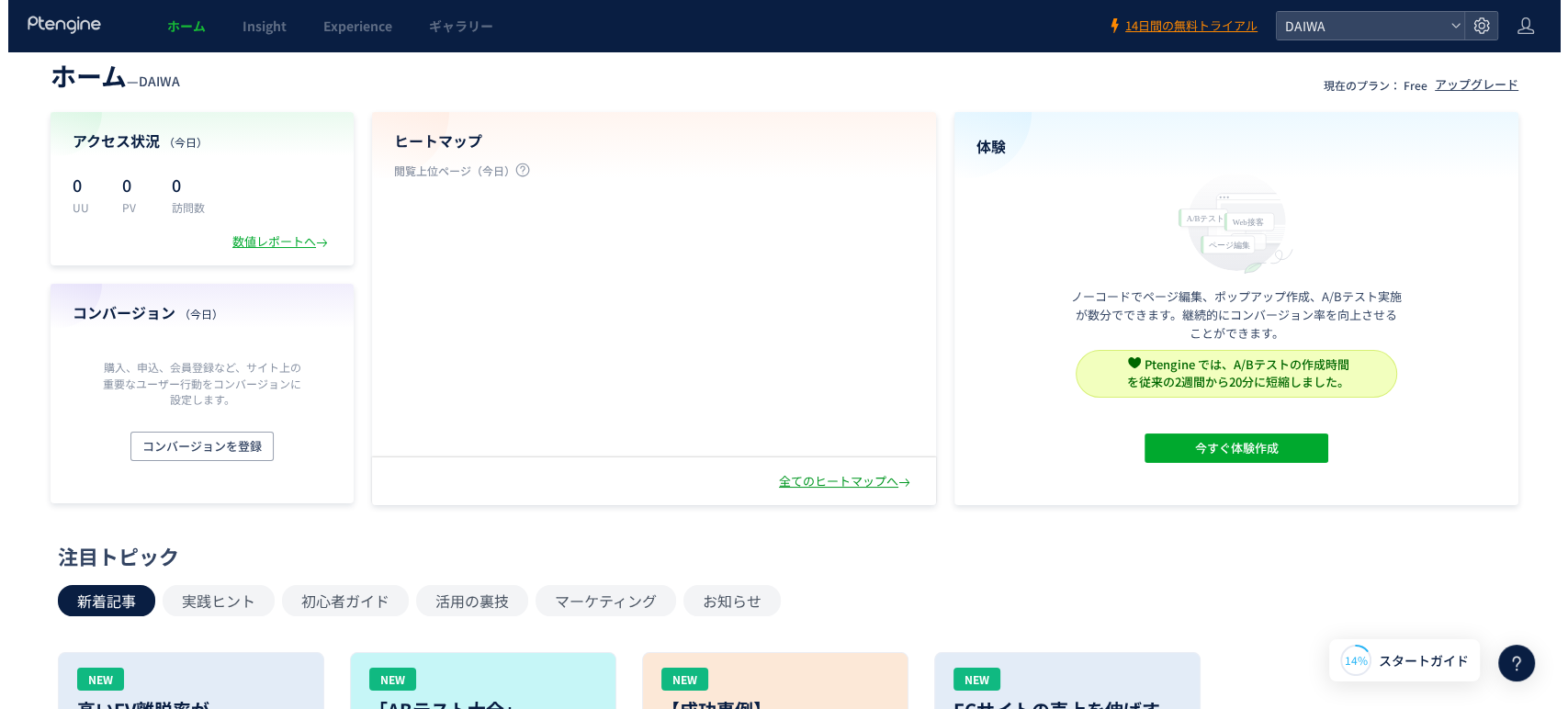 scroll, scrollTop: 0, scrollLeft: 0, axis: both 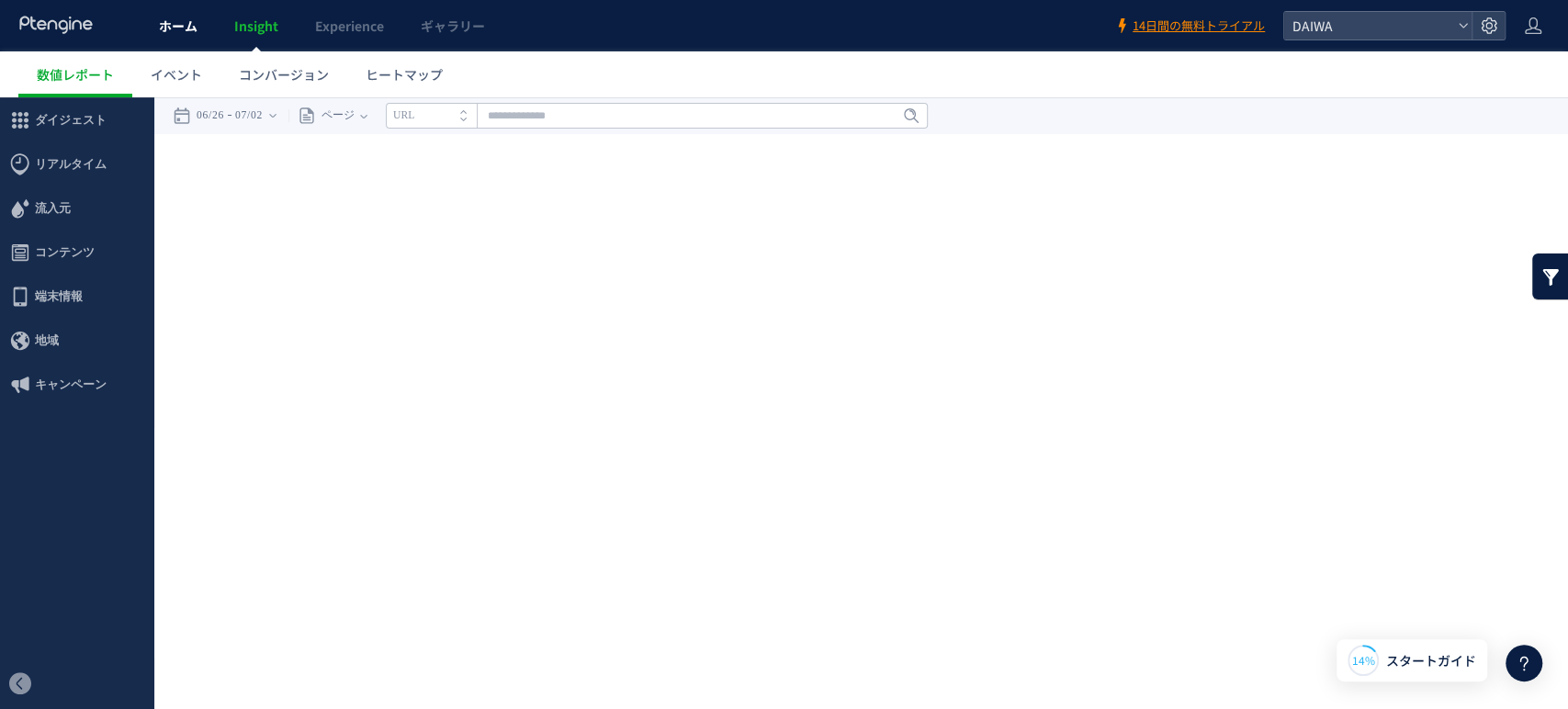 click on "ホーム" at bounding box center [178, 26] 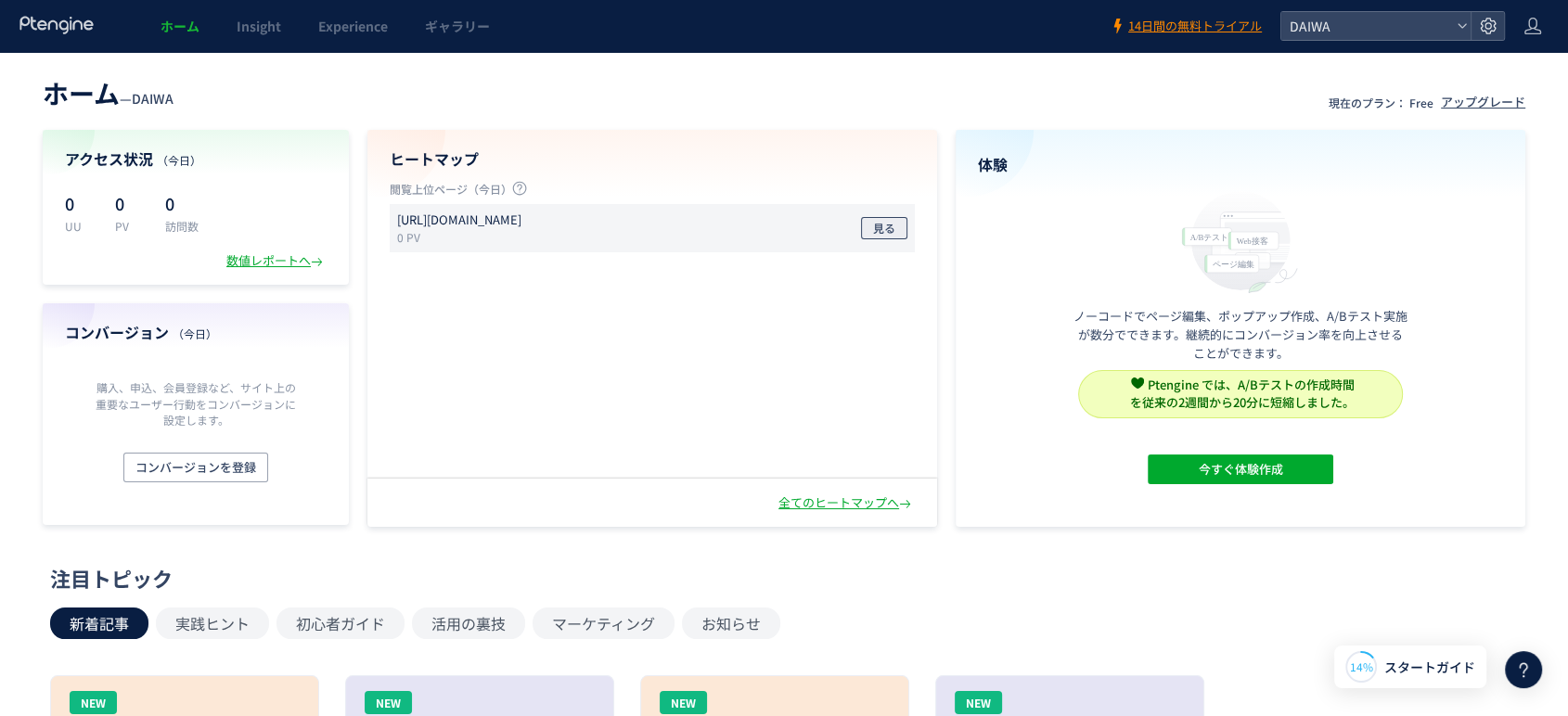 click on "見る" at bounding box center (884, 228) 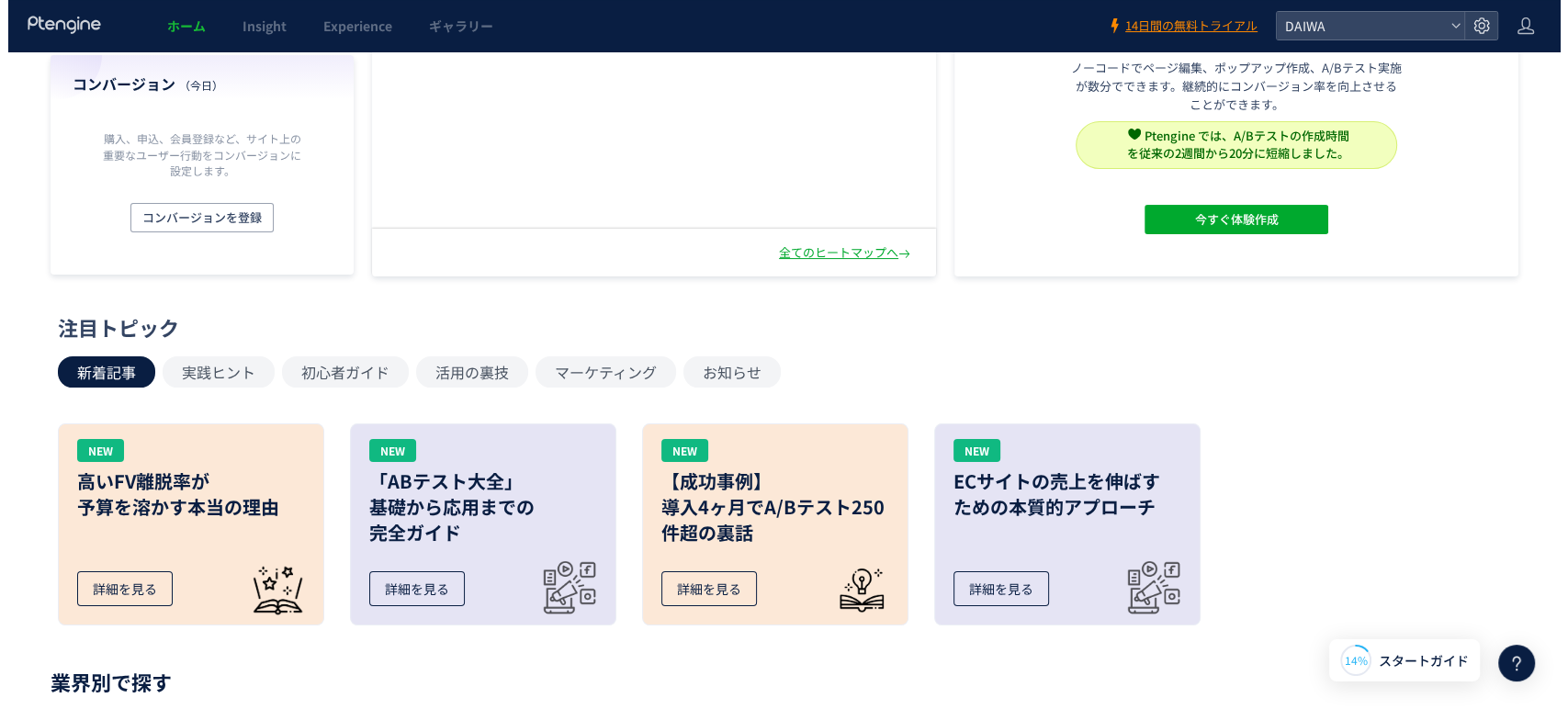 scroll, scrollTop: 0, scrollLeft: 0, axis: both 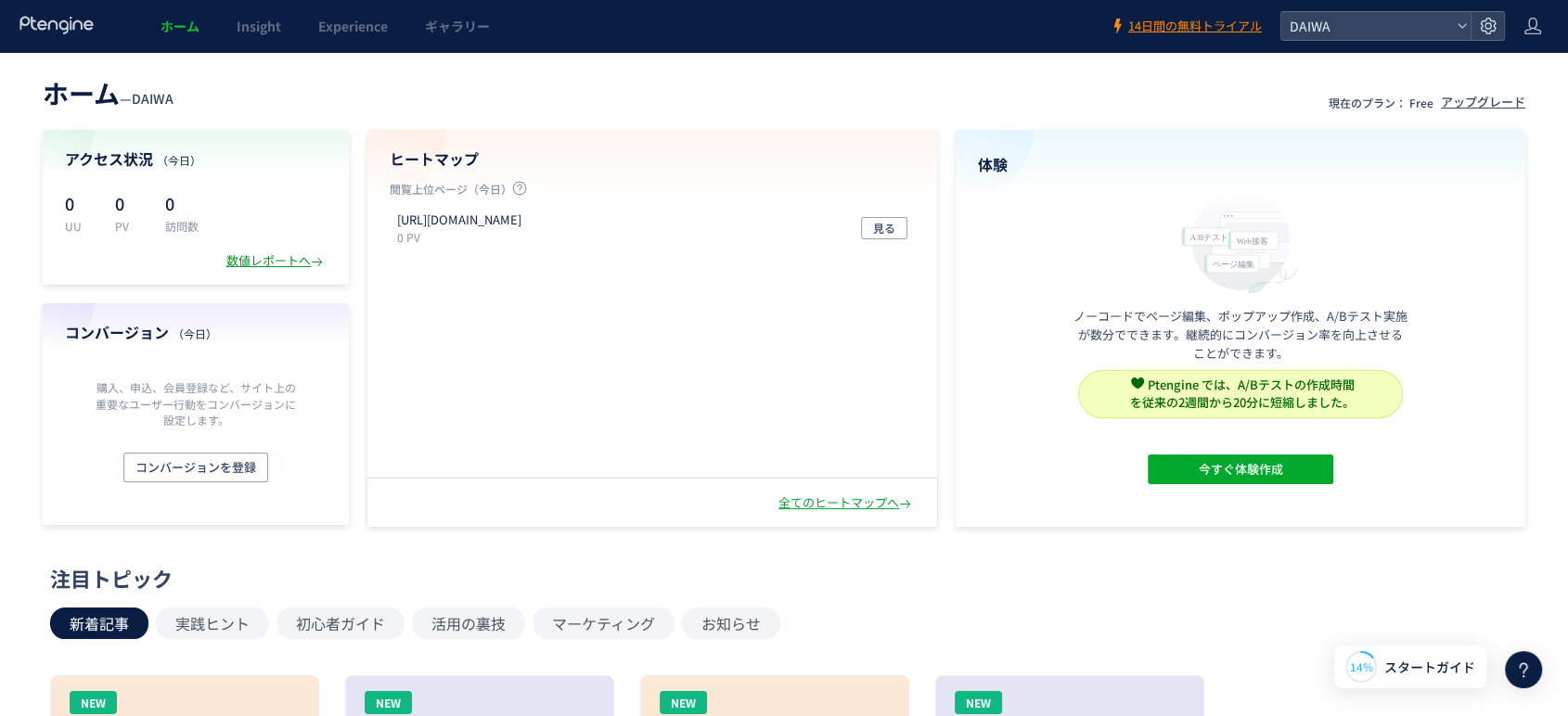 click on "数値レポートへ" at bounding box center [276, 261] 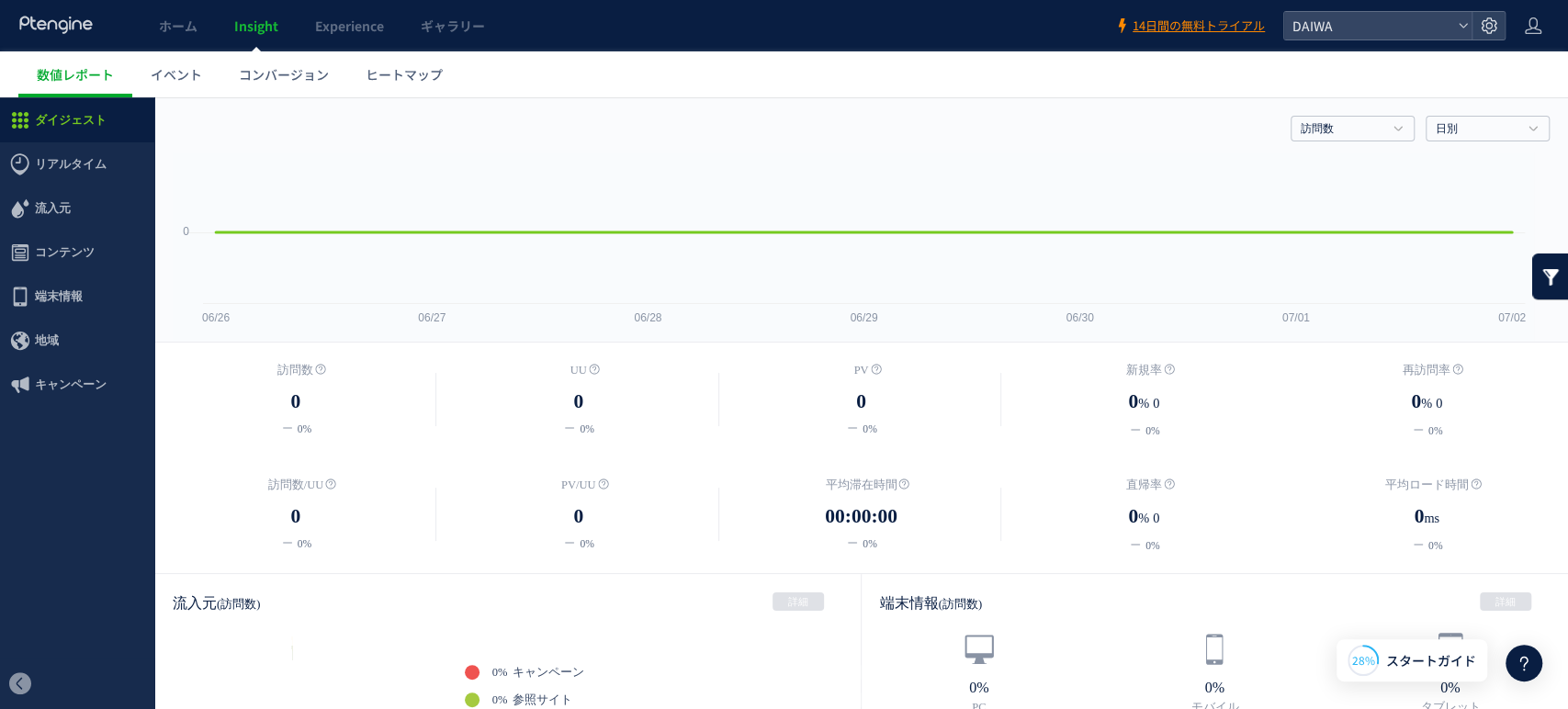 scroll, scrollTop: 0, scrollLeft: 0, axis: both 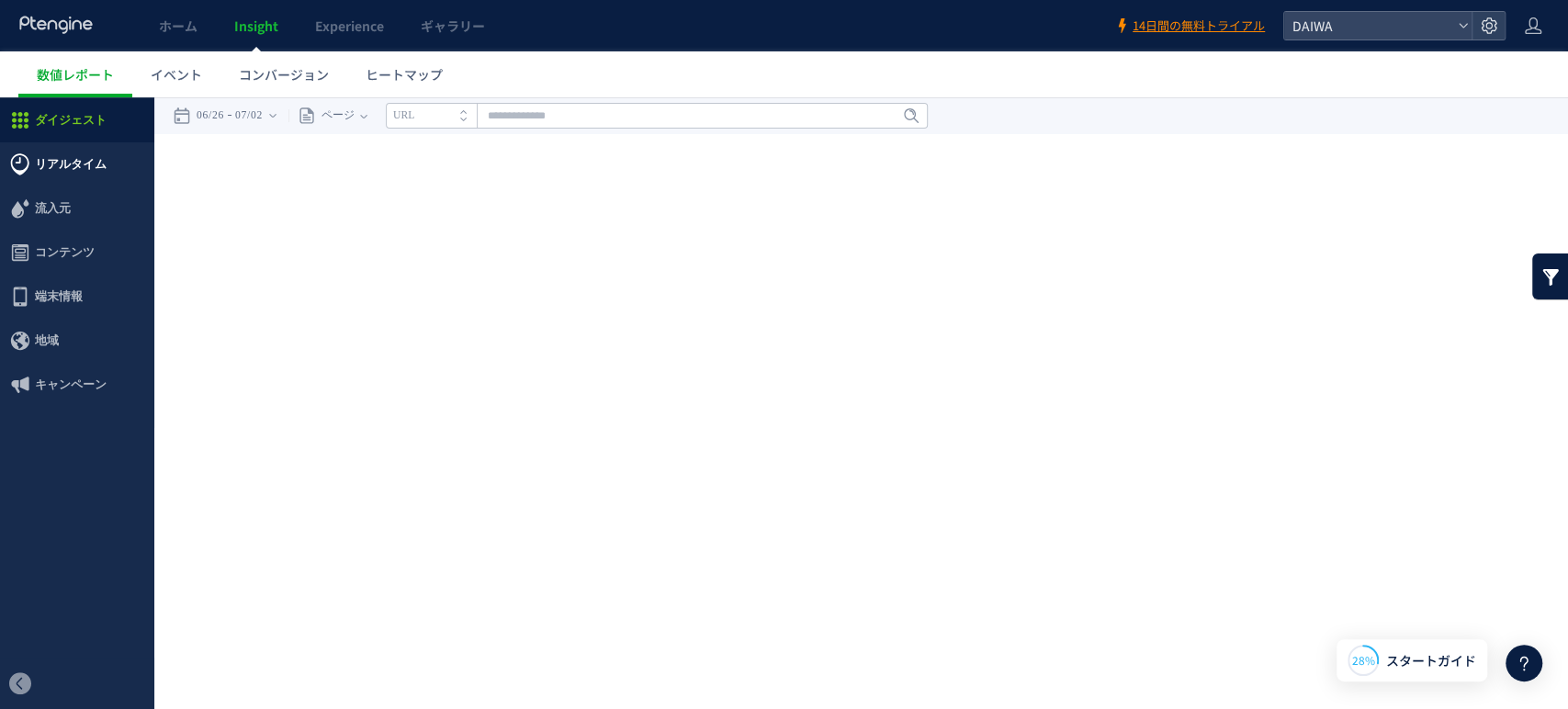 click on "リアルタイム" at bounding box center [71, 164] 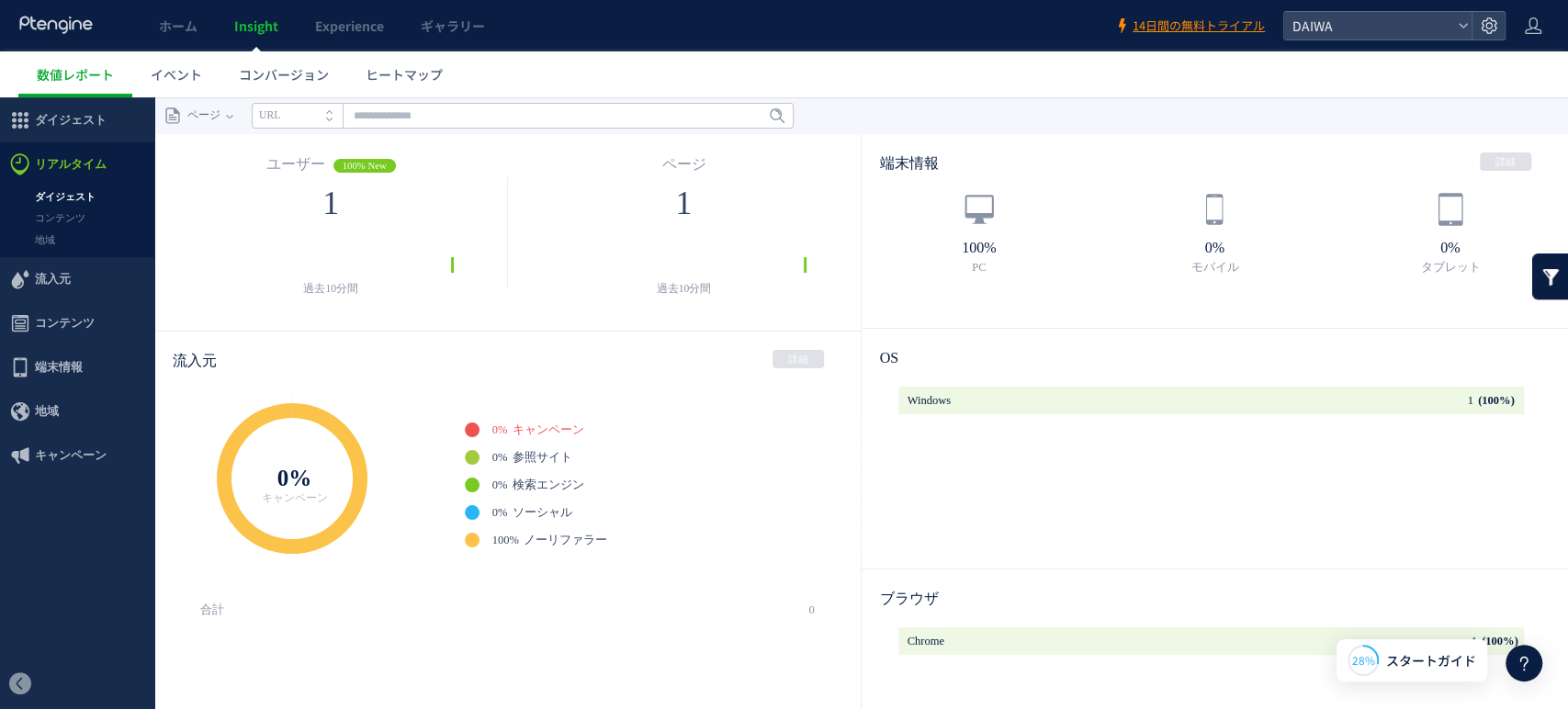 scroll, scrollTop: 0, scrollLeft: 0, axis: both 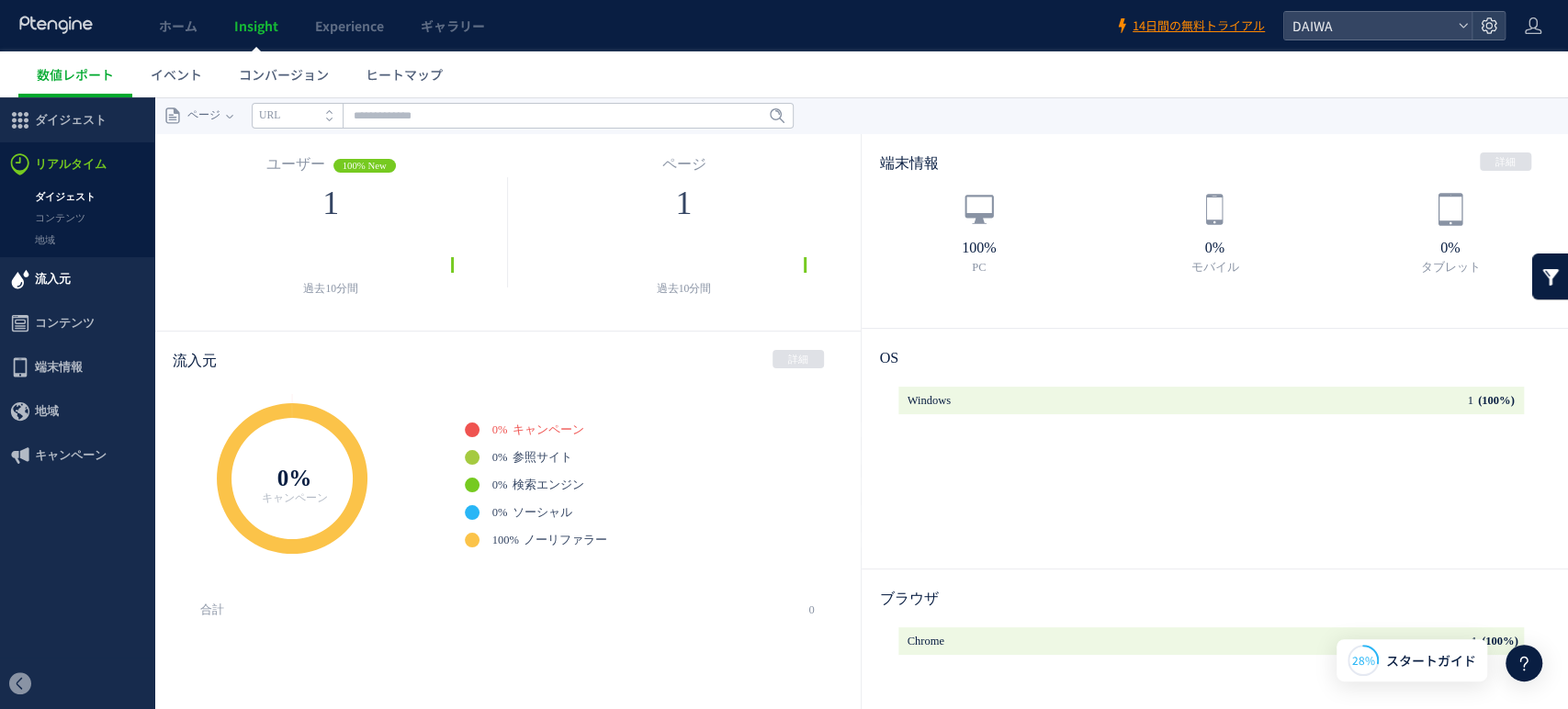 click on "流入元" at bounding box center (52, 279) 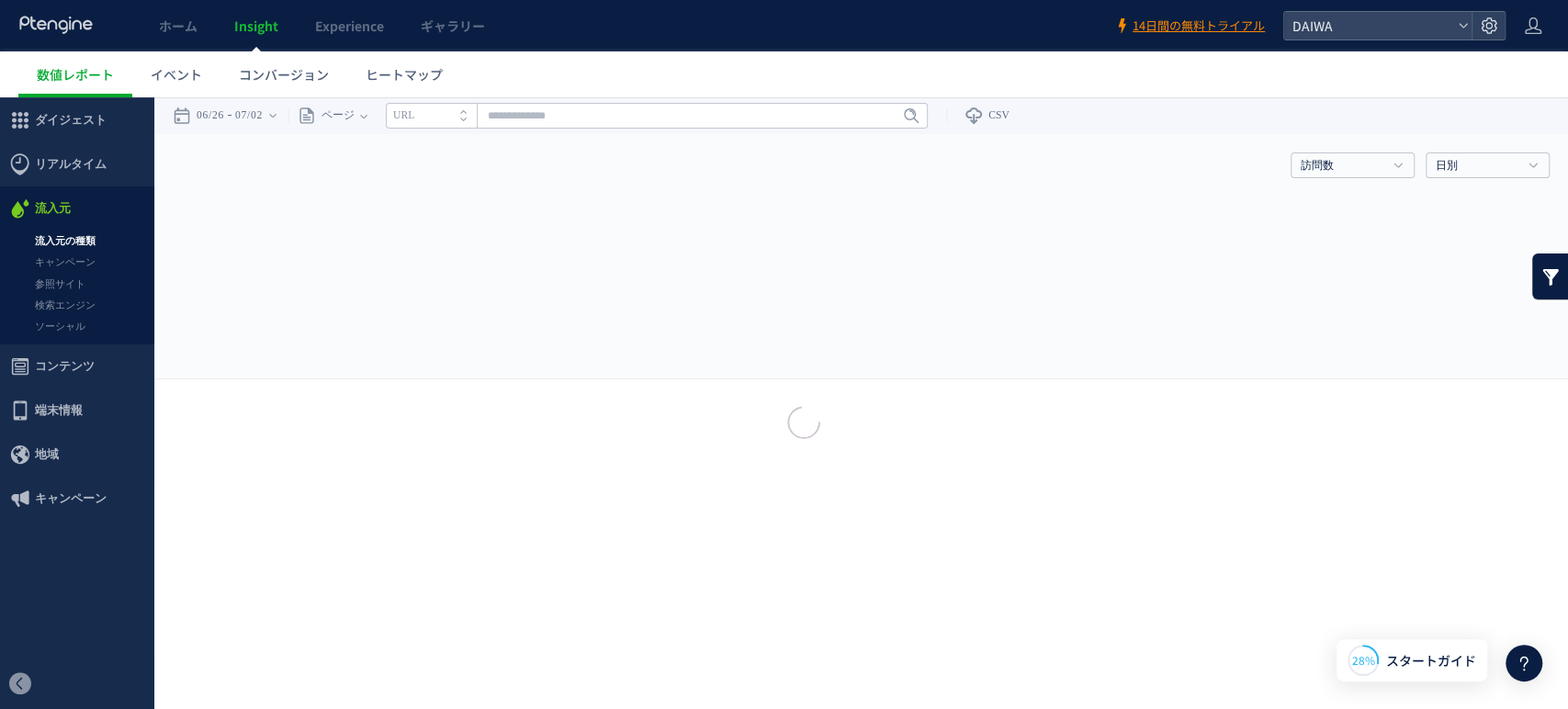 scroll, scrollTop: 0, scrollLeft: 0, axis: both 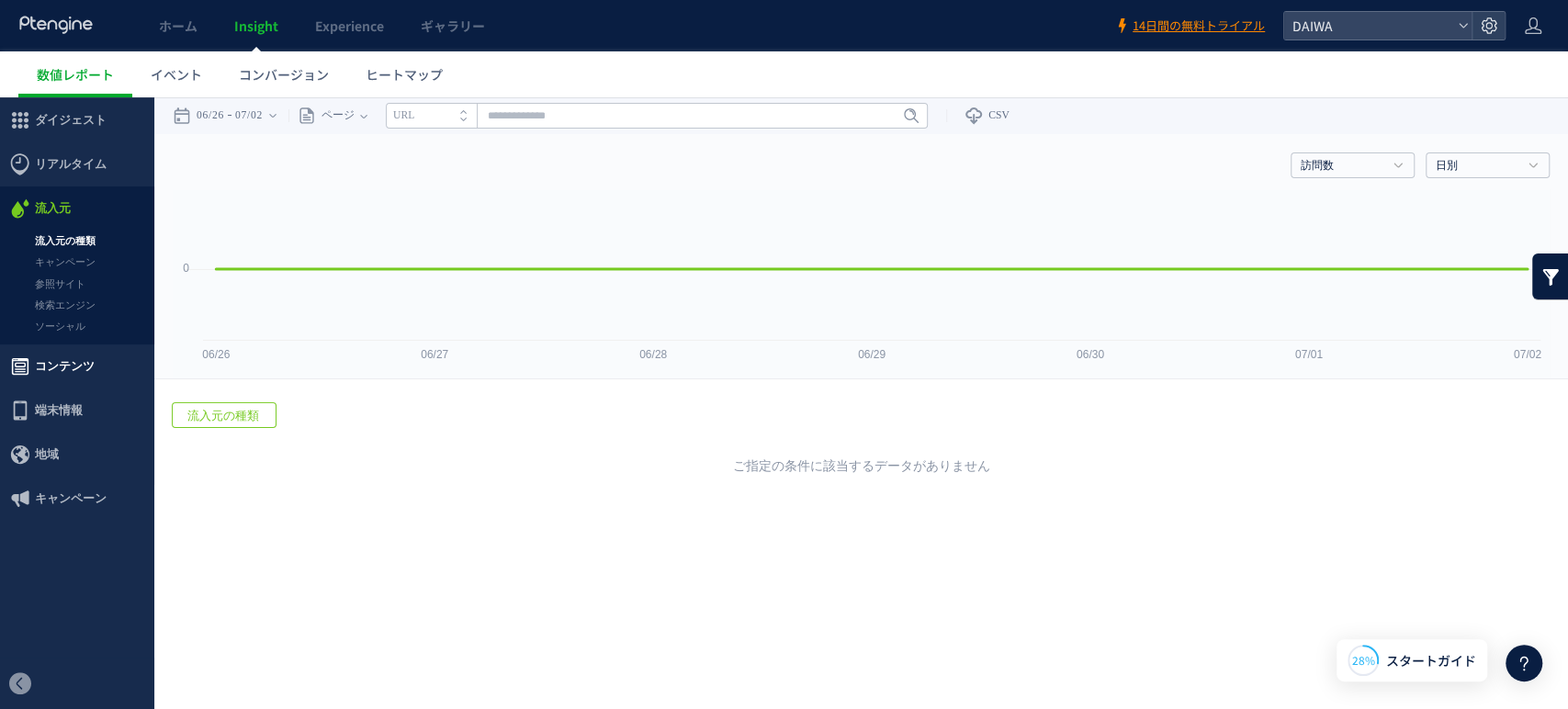 click on "コンテンツ" at bounding box center (64, 366) 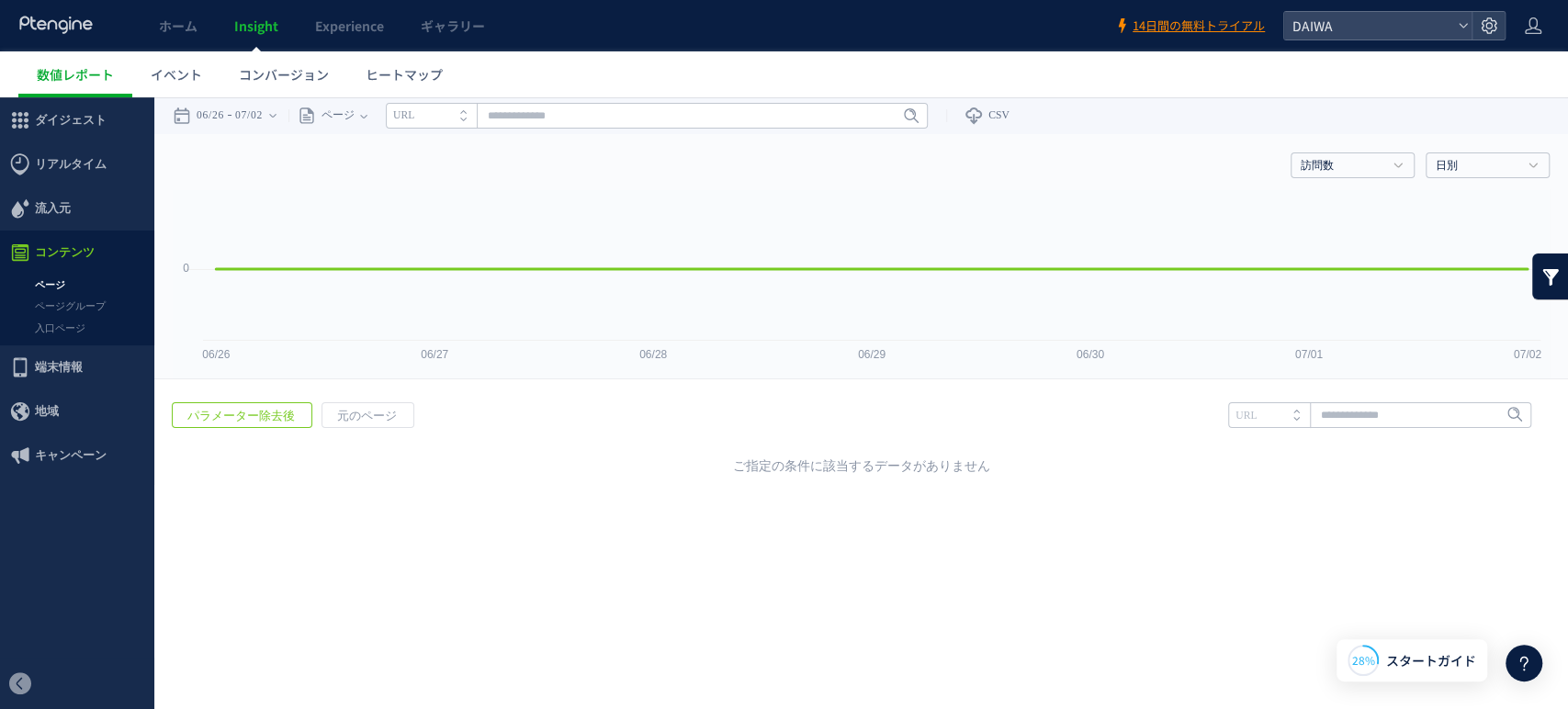 click on "端末情報" at bounding box center [59, 367] 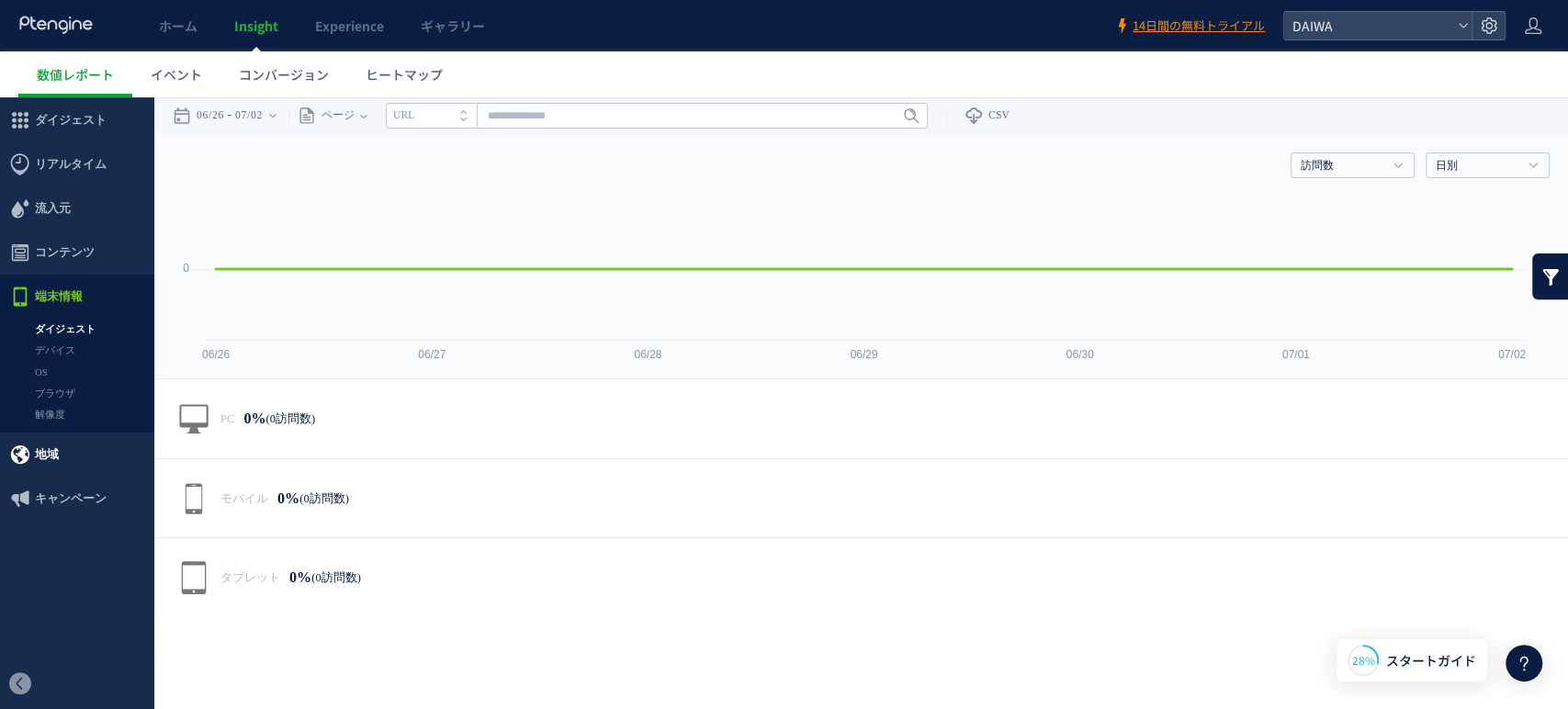 click 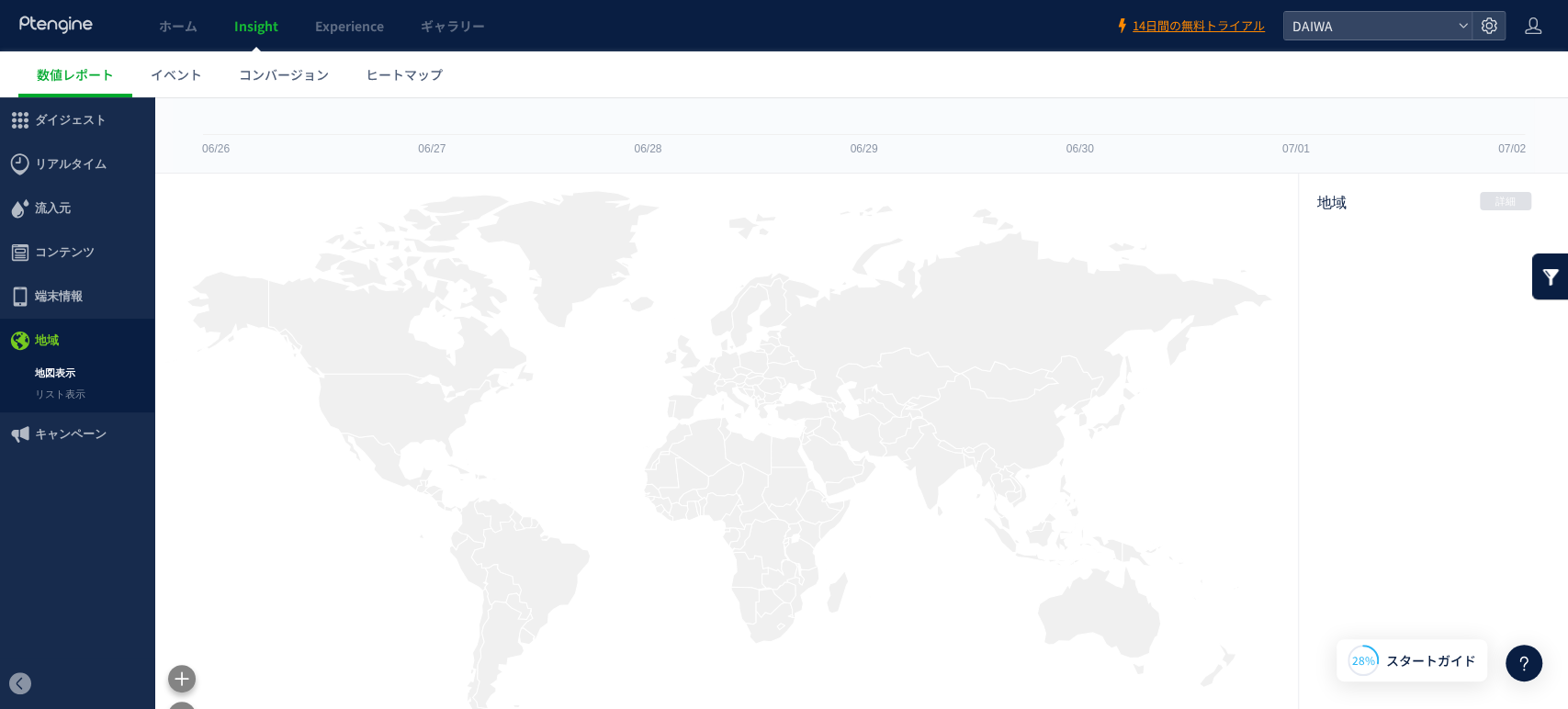 scroll, scrollTop: 241, scrollLeft: 0, axis: vertical 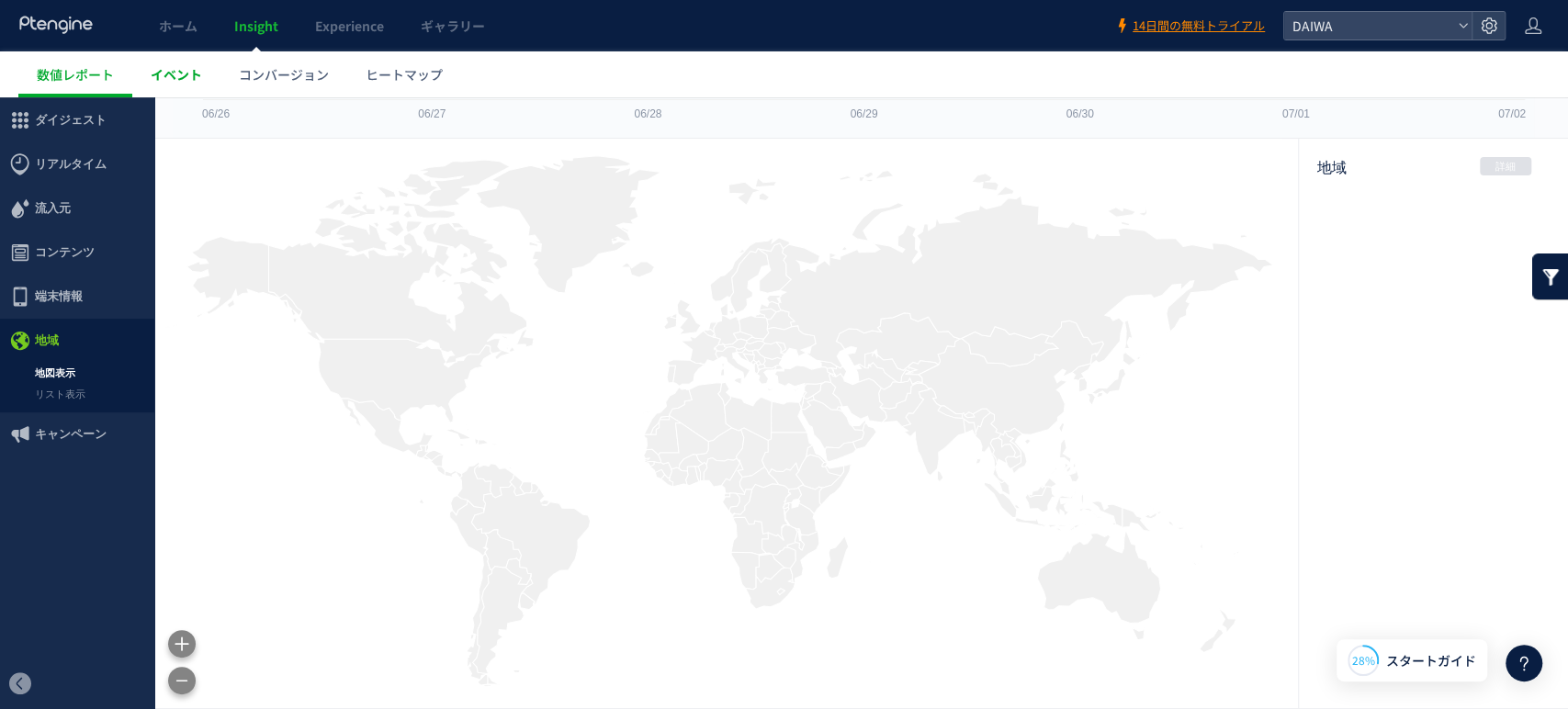 click on "イベント" at bounding box center (176, 74) 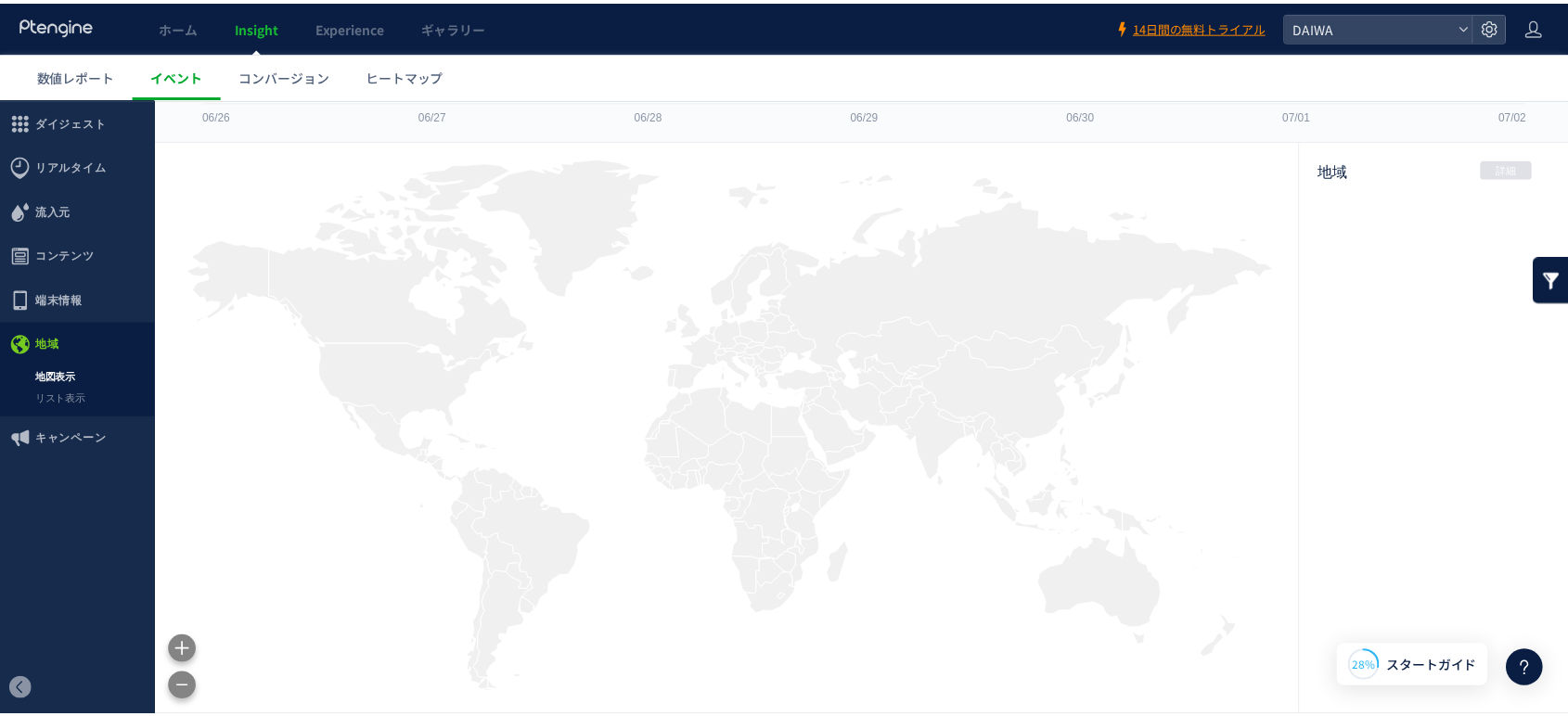 scroll, scrollTop: 0, scrollLeft: 0, axis: both 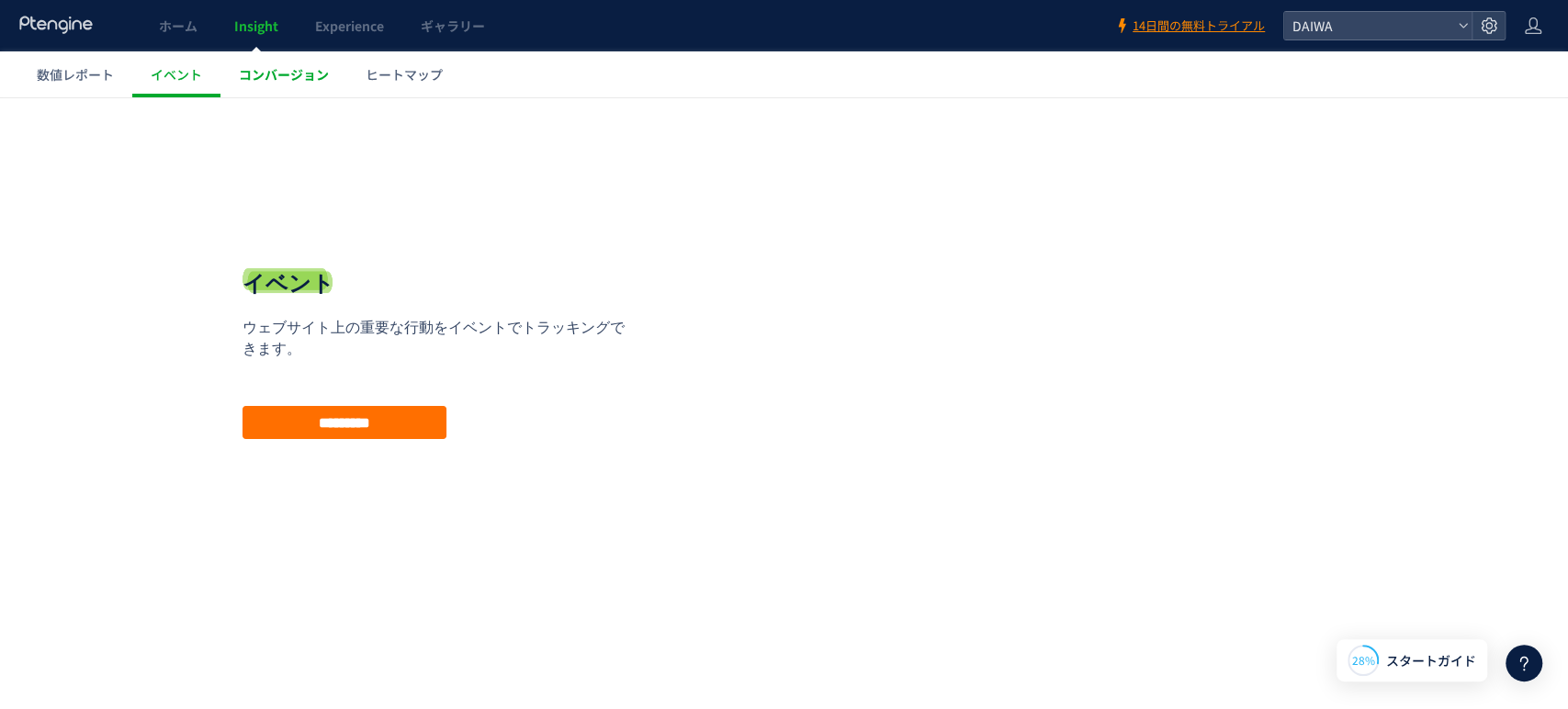 click on "コンバージョン" at bounding box center [284, 74] 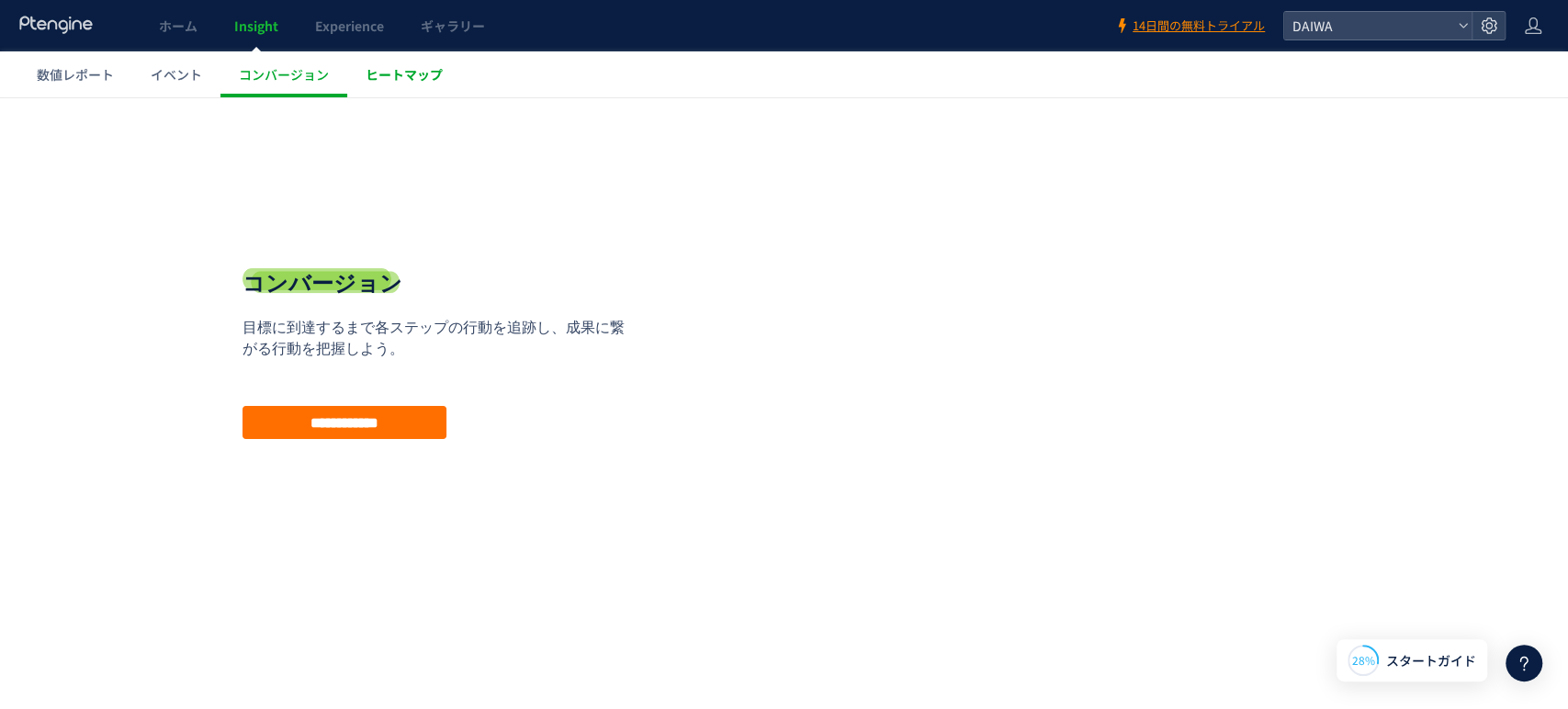 click on "ヒートマップ" at bounding box center [404, 74] 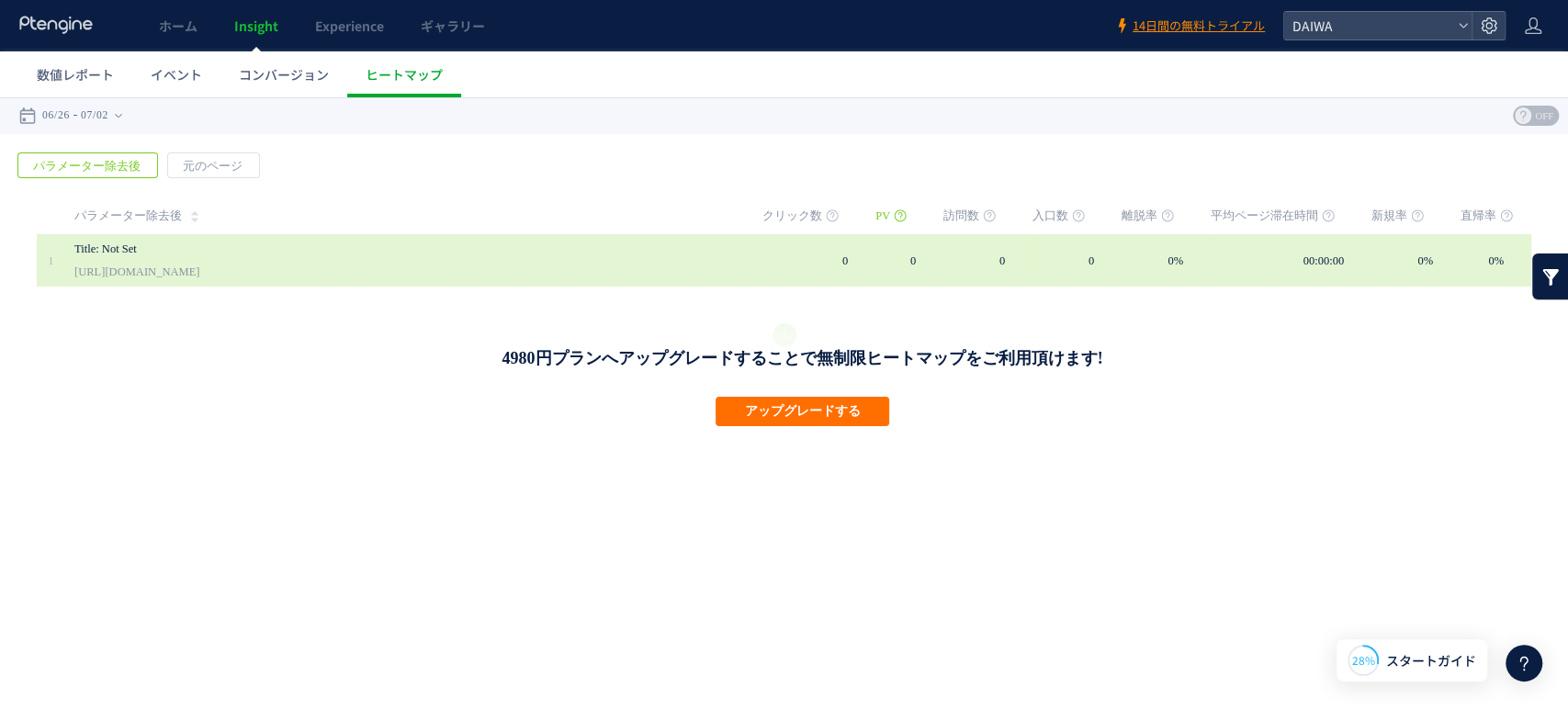 click on "Title: Not Set
[URL][DOMAIN_NAME]" at bounding box center [405, 260] 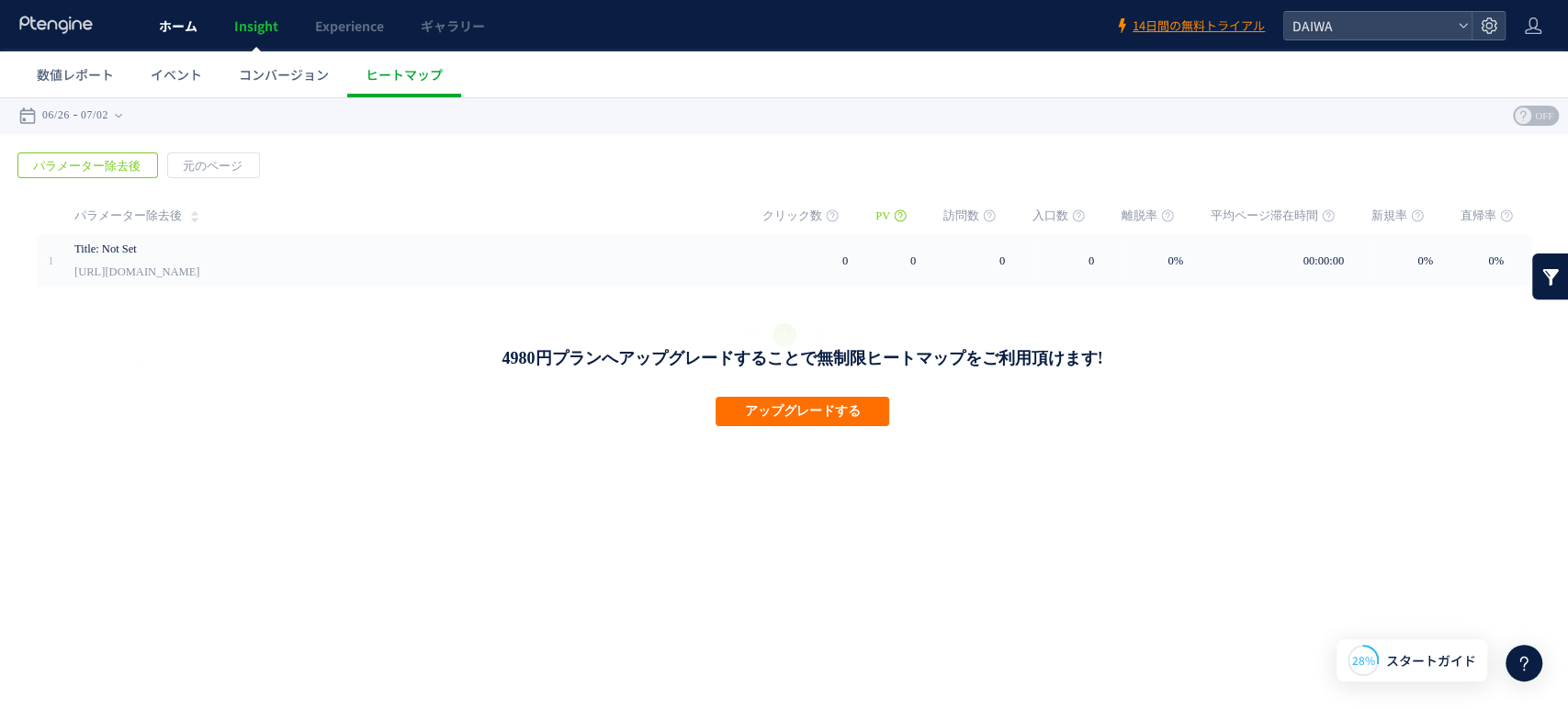 click on "ホーム" at bounding box center [178, 26] 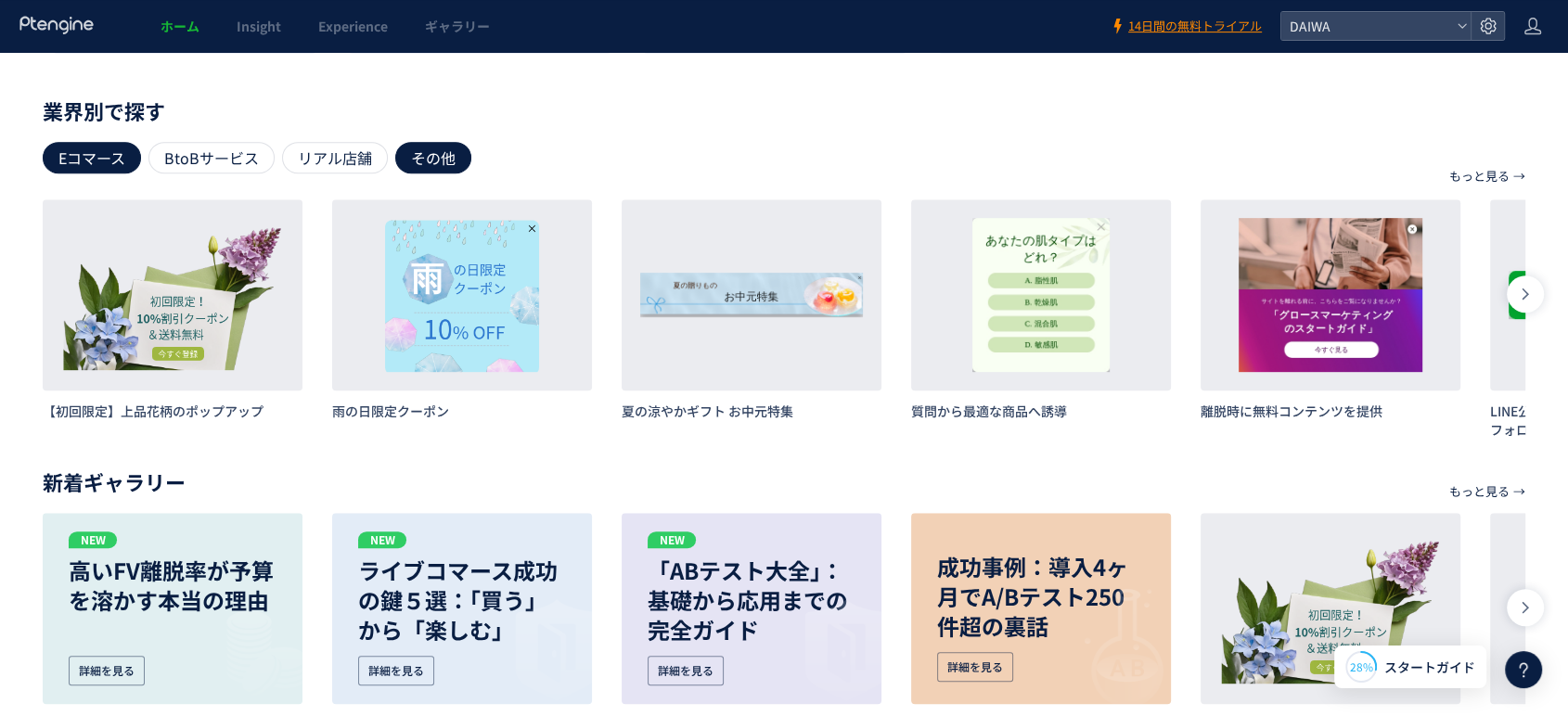scroll, scrollTop: 880, scrollLeft: 0, axis: vertical 